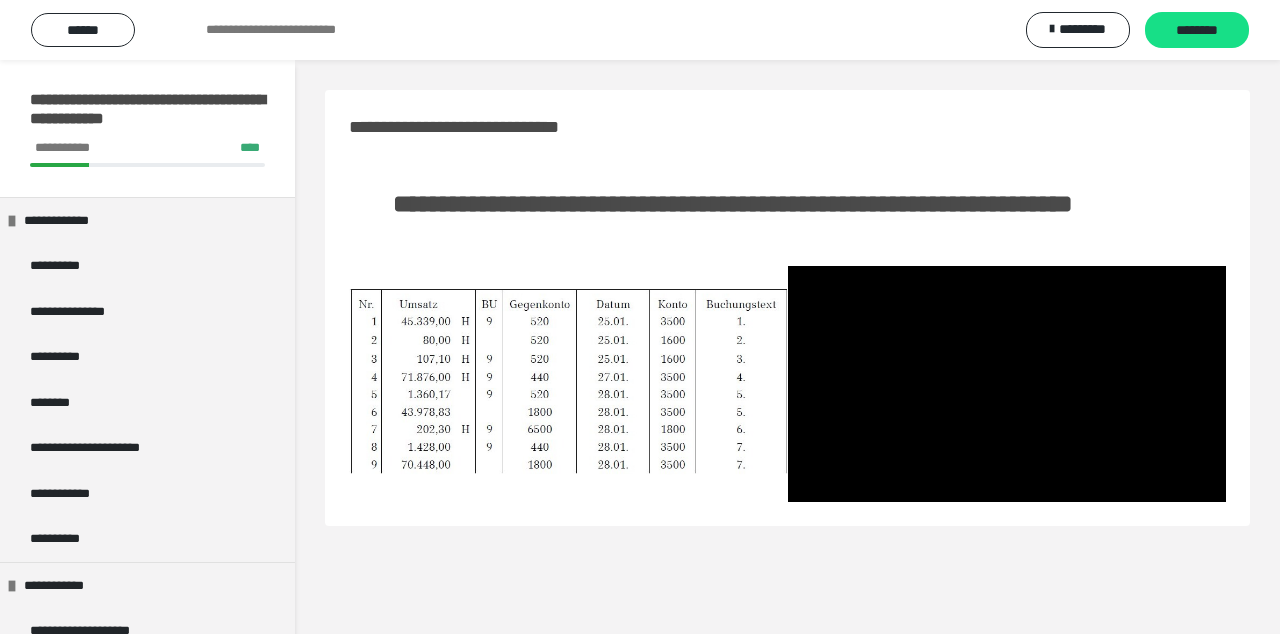 scroll, scrollTop: 60, scrollLeft: 0, axis: vertical 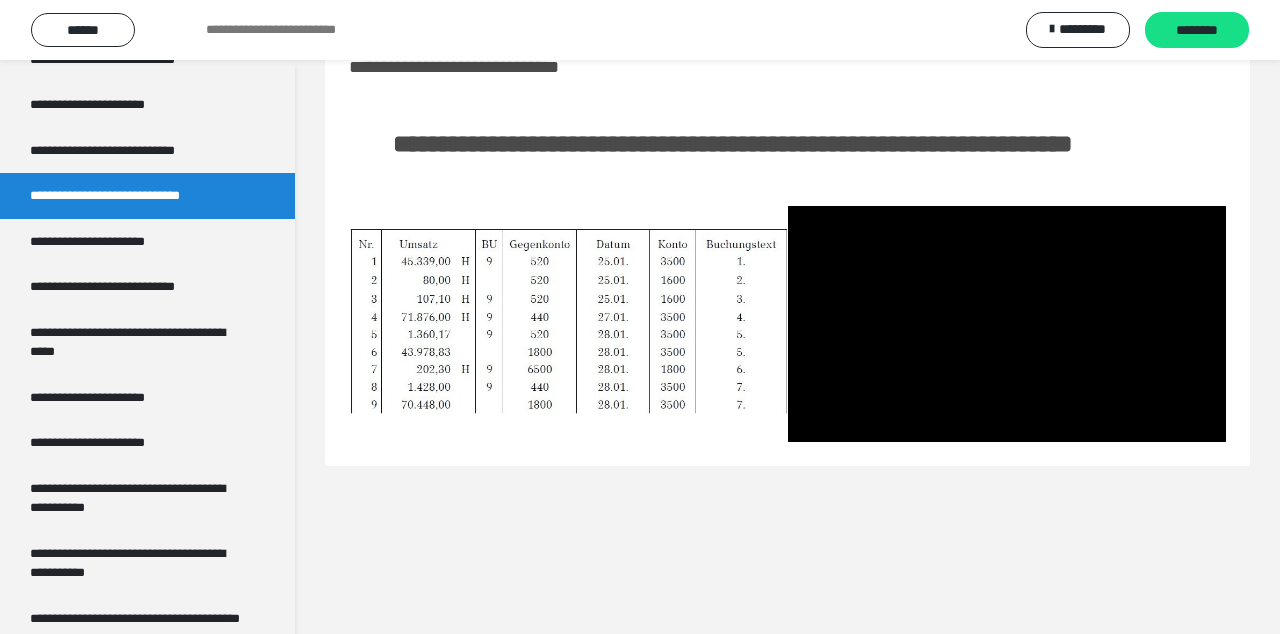 click on "**********" at bounding box center (787, 317) 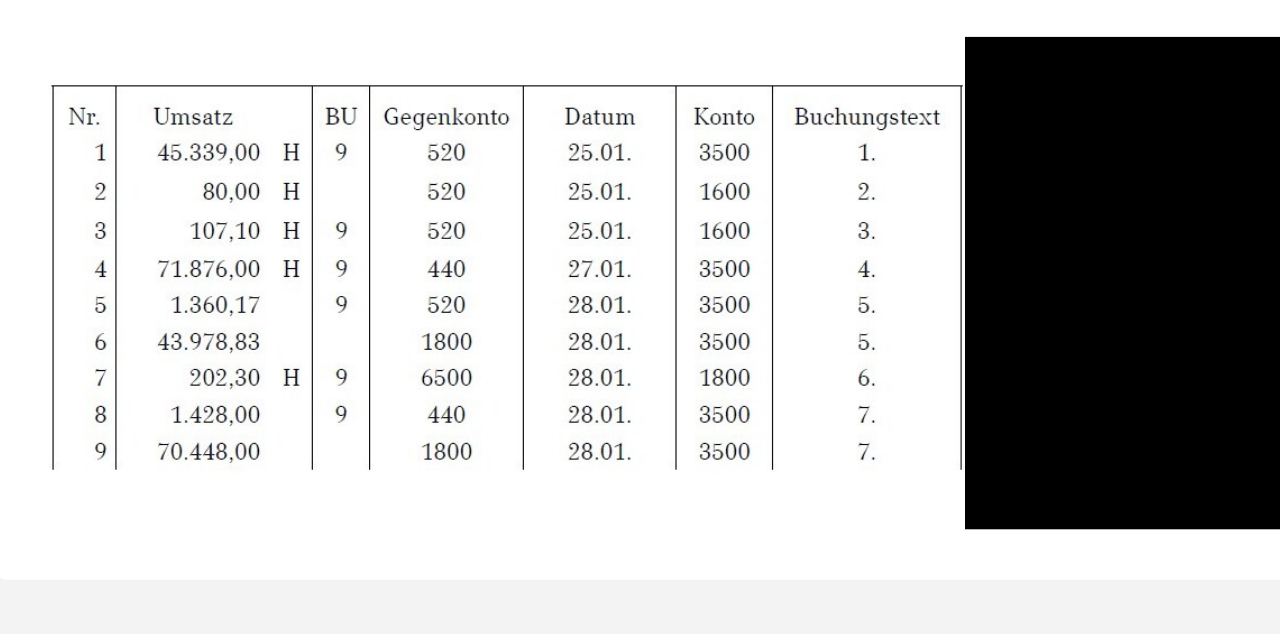 scroll, scrollTop: 60, scrollLeft: 0, axis: vertical 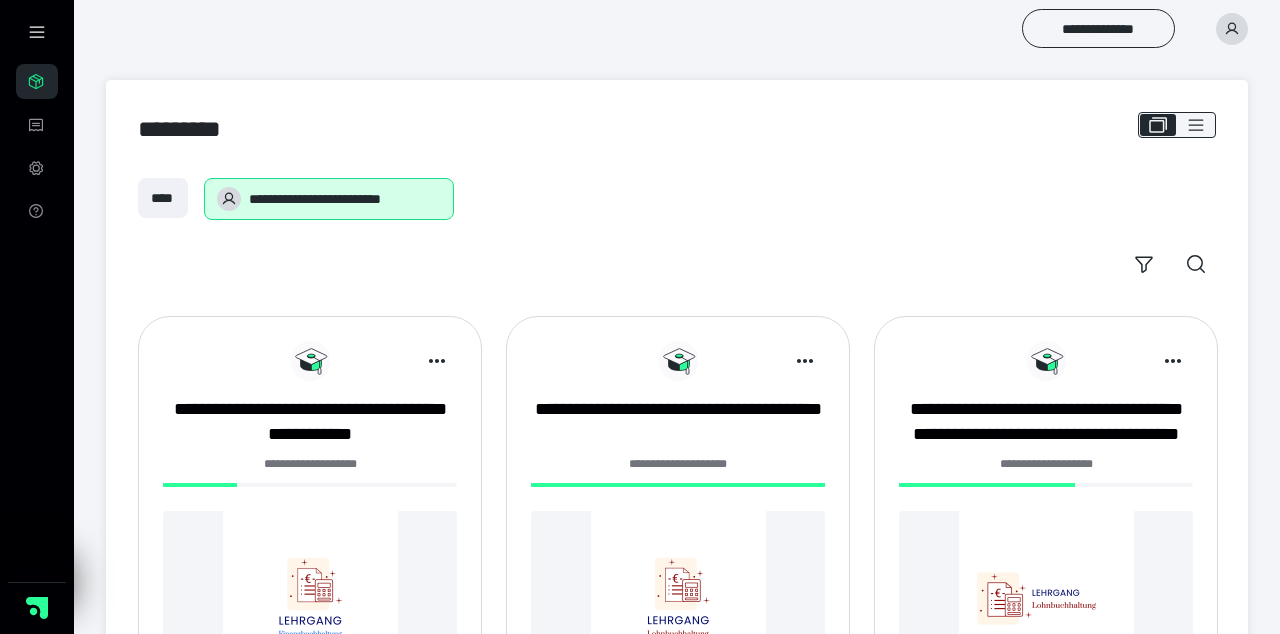 click at bounding box center [310, 598] 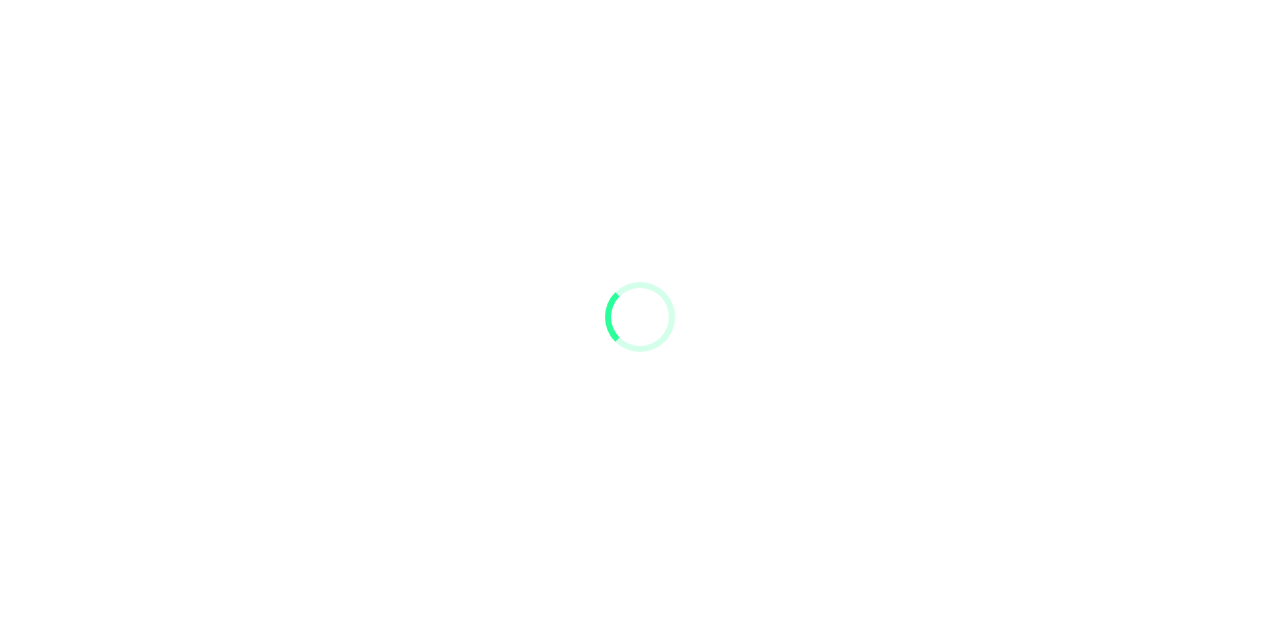 scroll, scrollTop: 0, scrollLeft: 0, axis: both 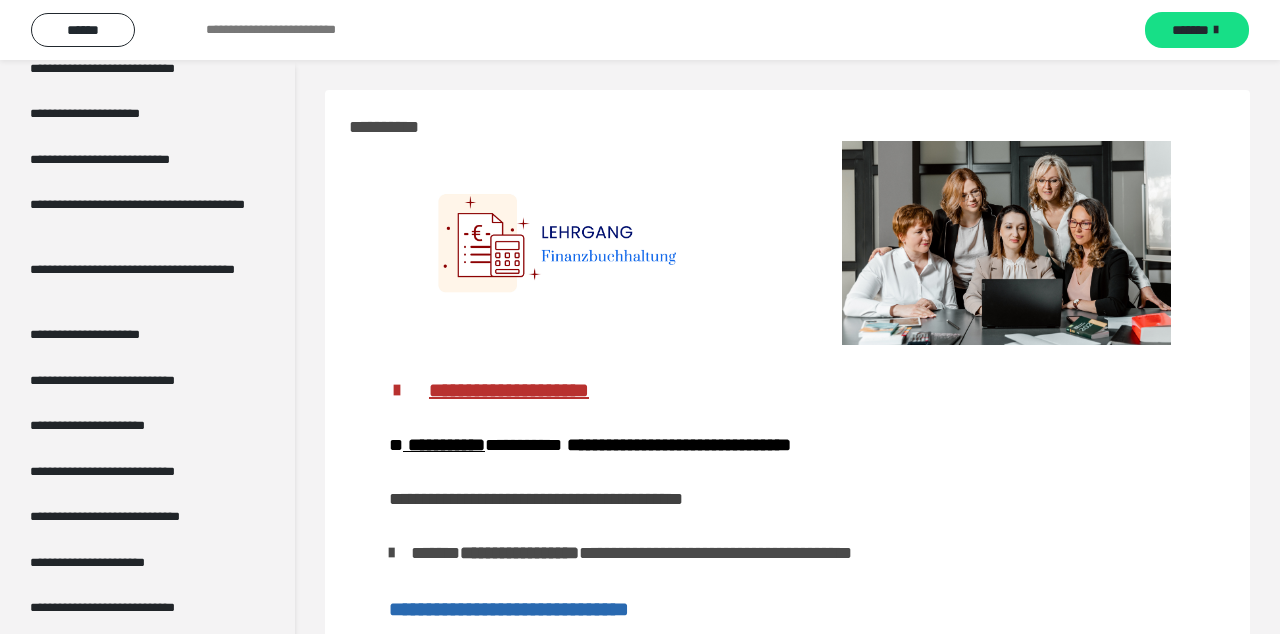 click on "**********" at bounding box center (131, 472) 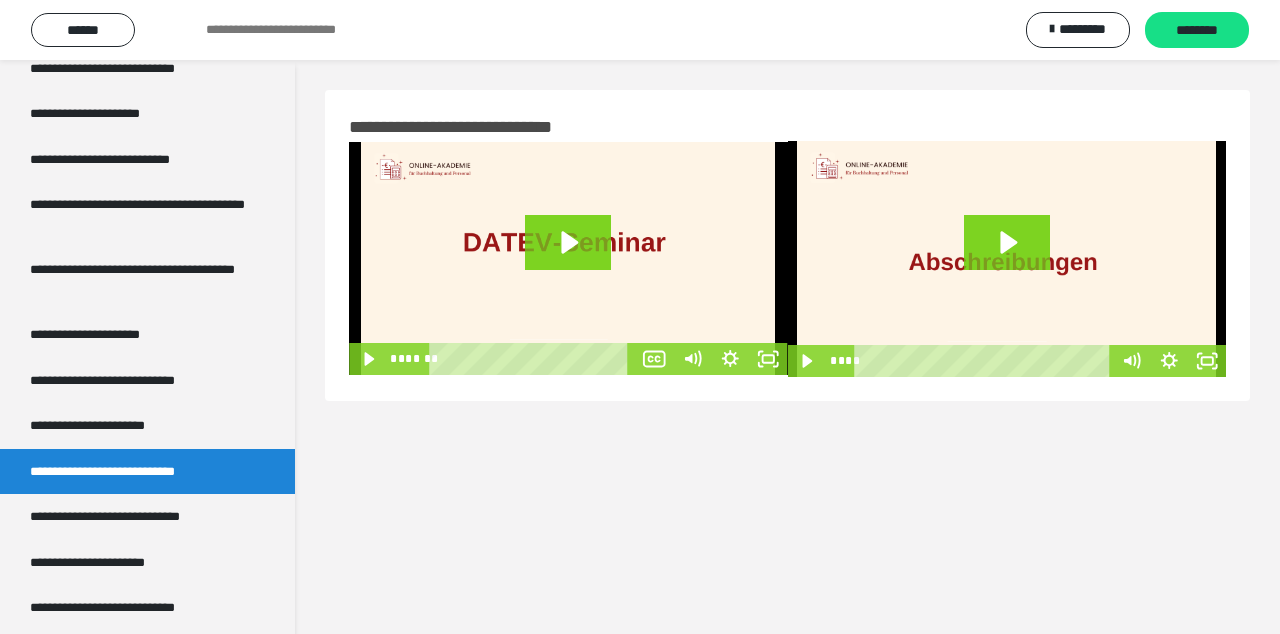 click on "**********" at bounding box center (137, 517) 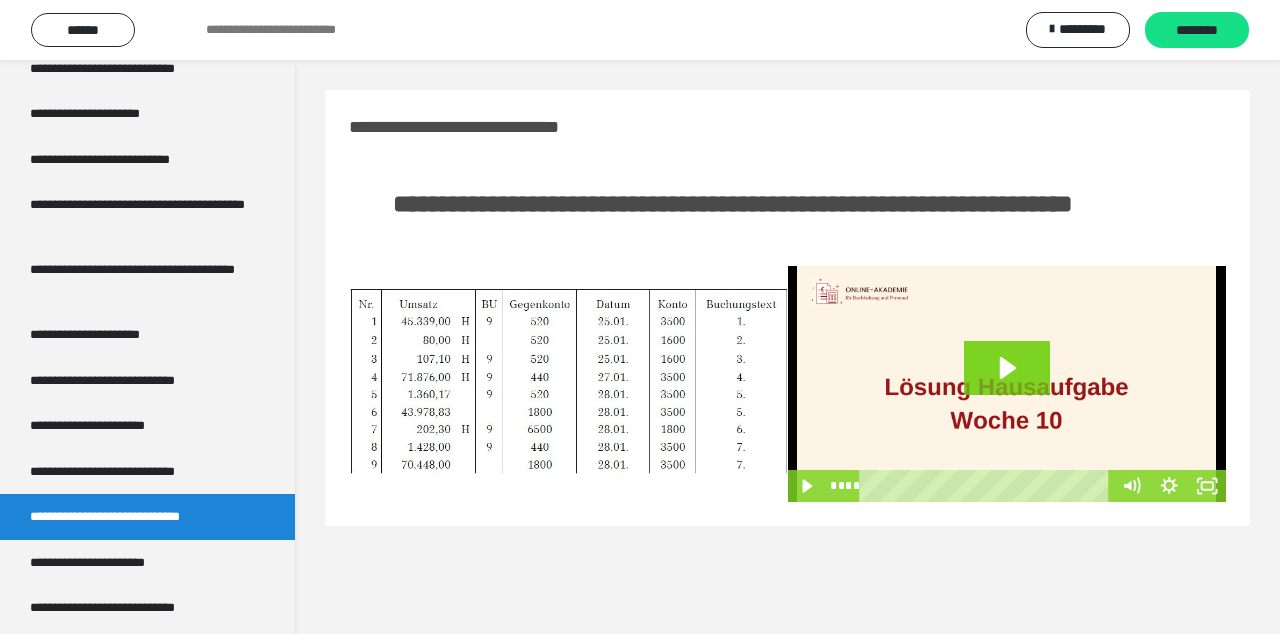 click on "**********" at bounding box center [131, 472] 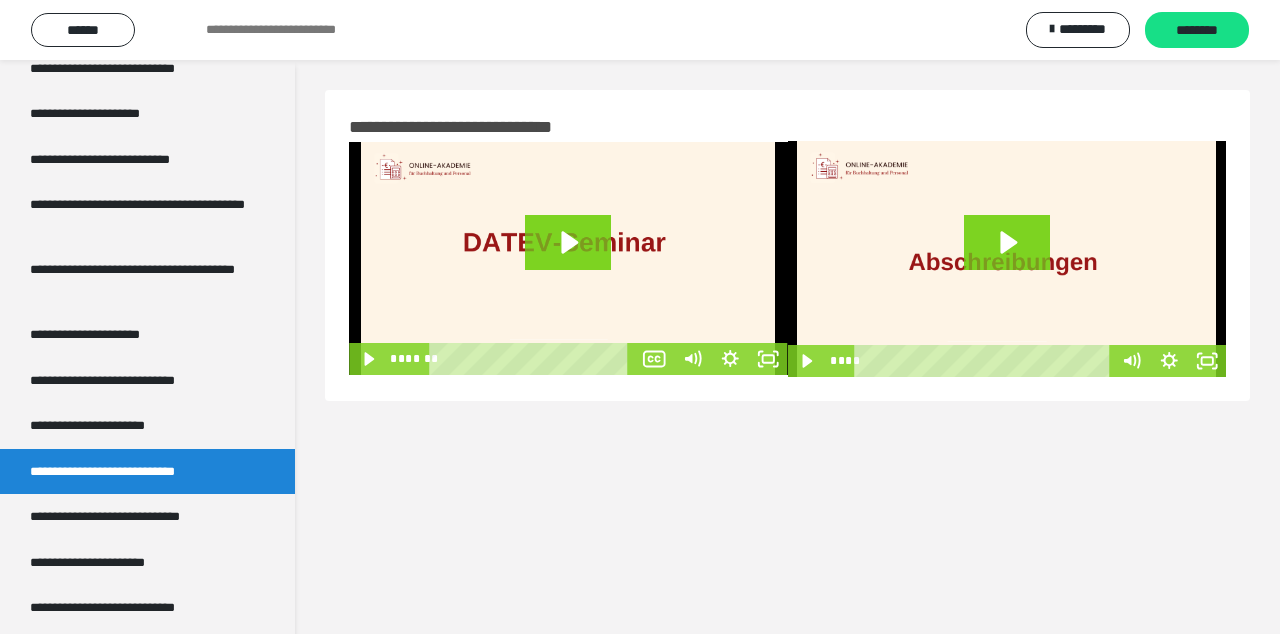 click on "**********" at bounding box center (137, 517) 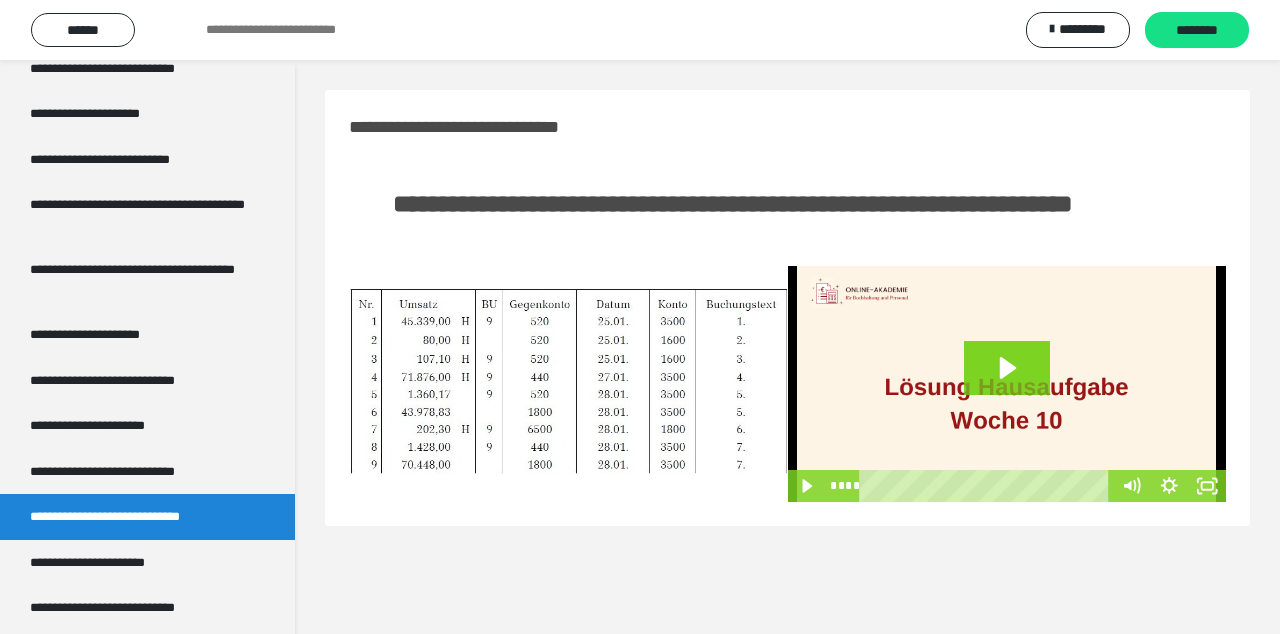 click at bounding box center (568, 384) 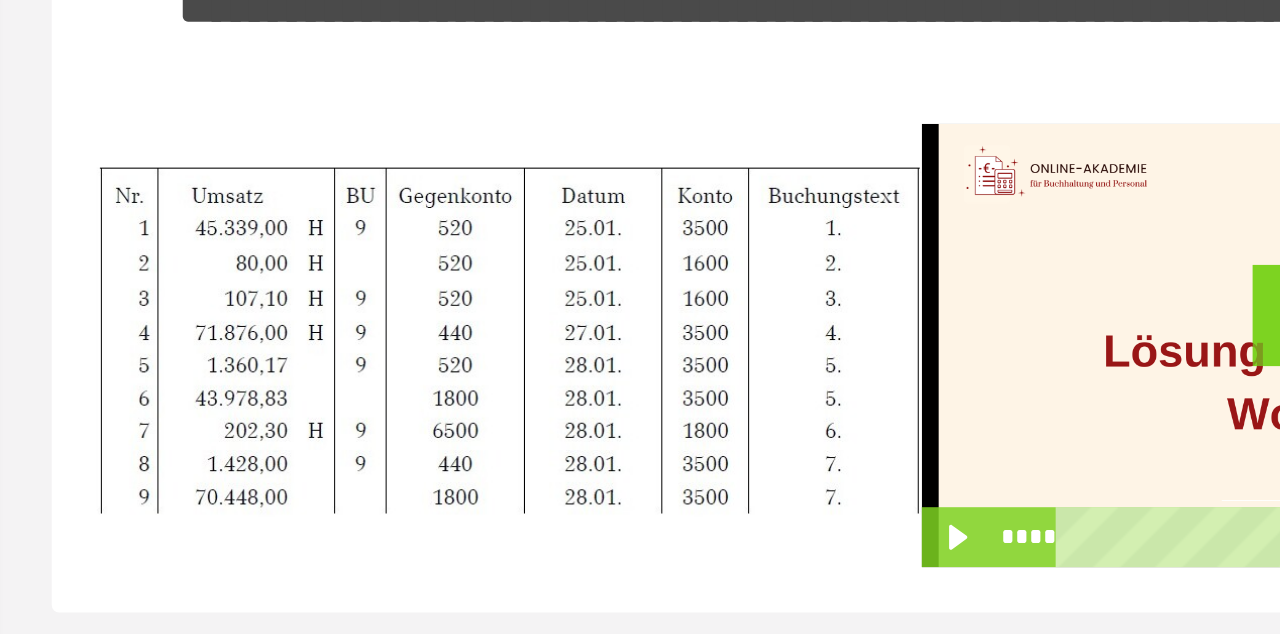 scroll, scrollTop: 1, scrollLeft: 0, axis: vertical 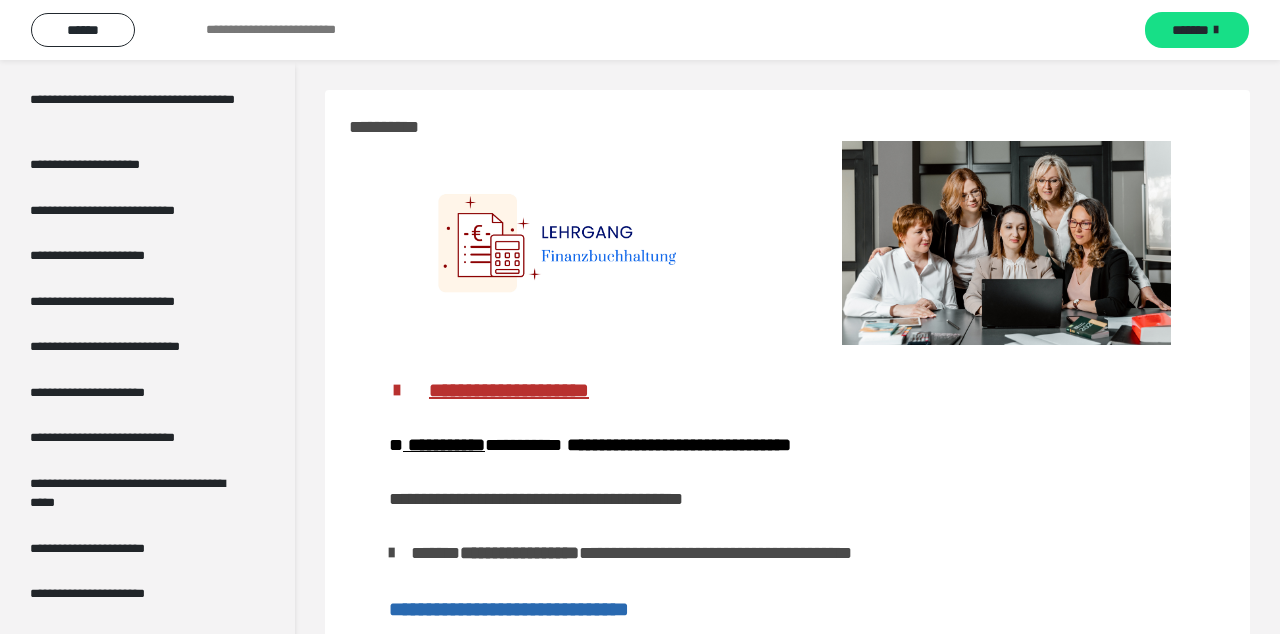 click on "**********" at bounding box center (131, 302) 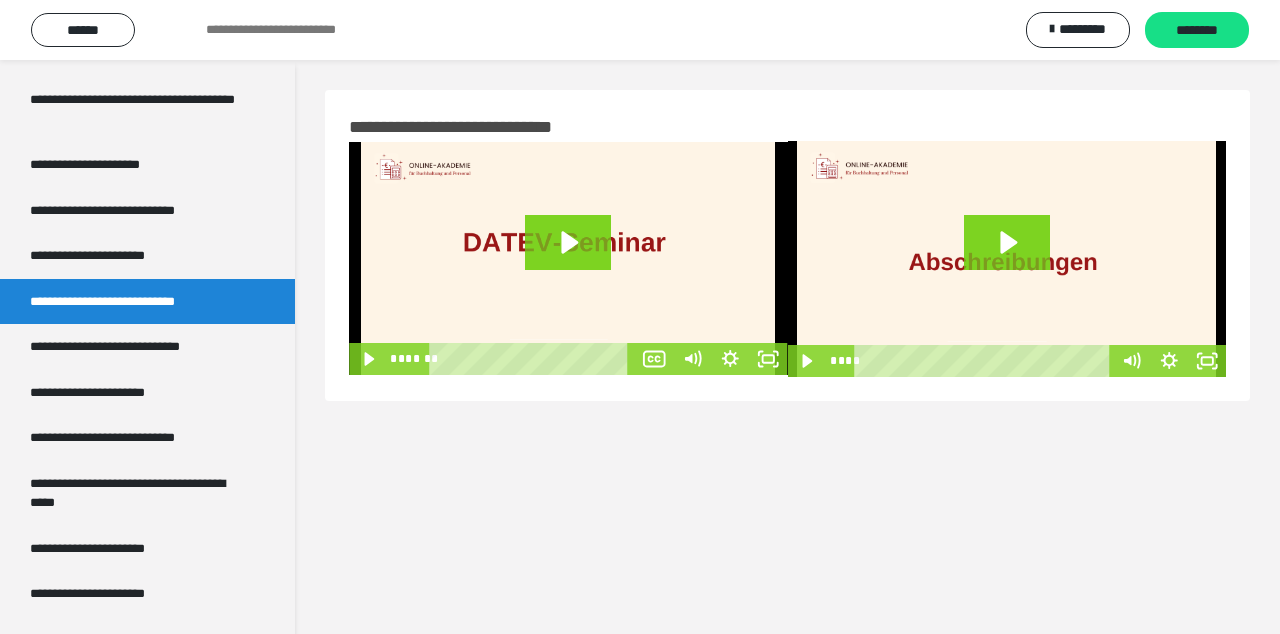 click on "**********" at bounding box center [137, 347] 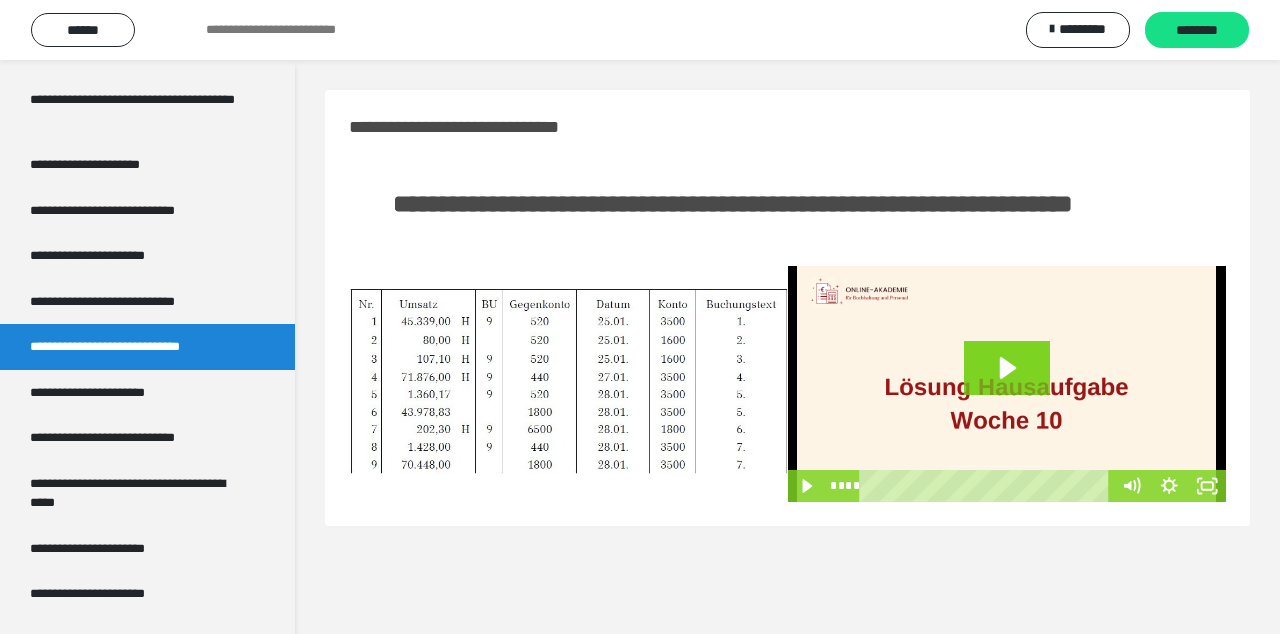 scroll, scrollTop: 60, scrollLeft: 0, axis: vertical 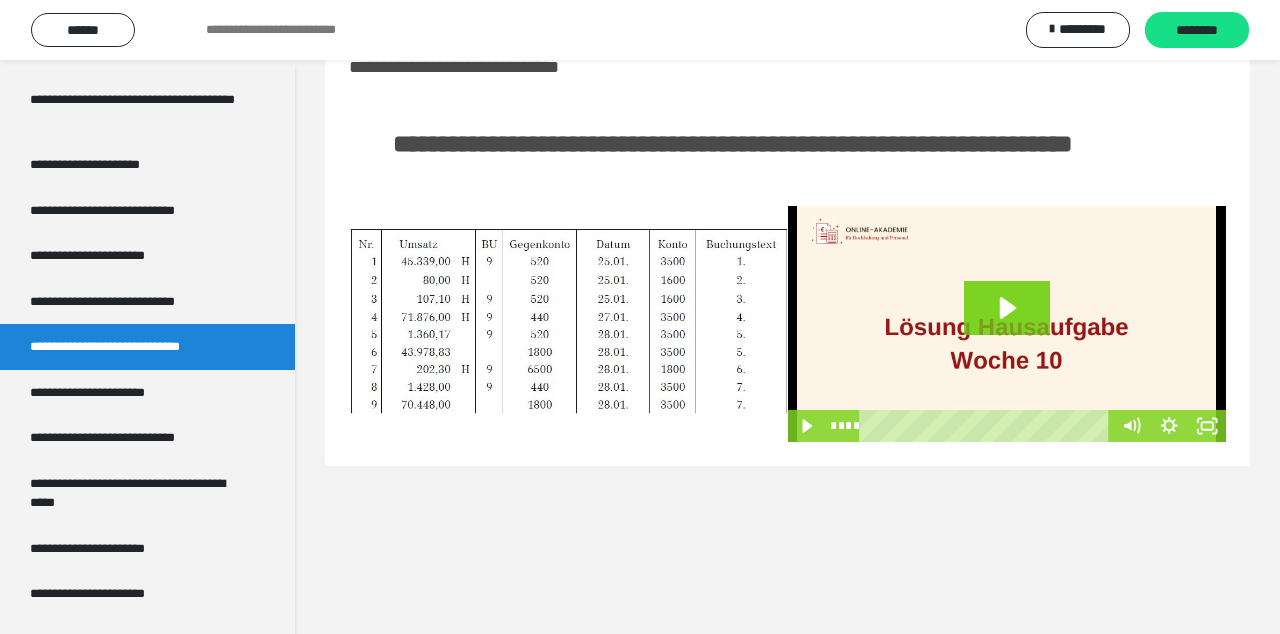 click on "**********" at bounding box center [131, 302] 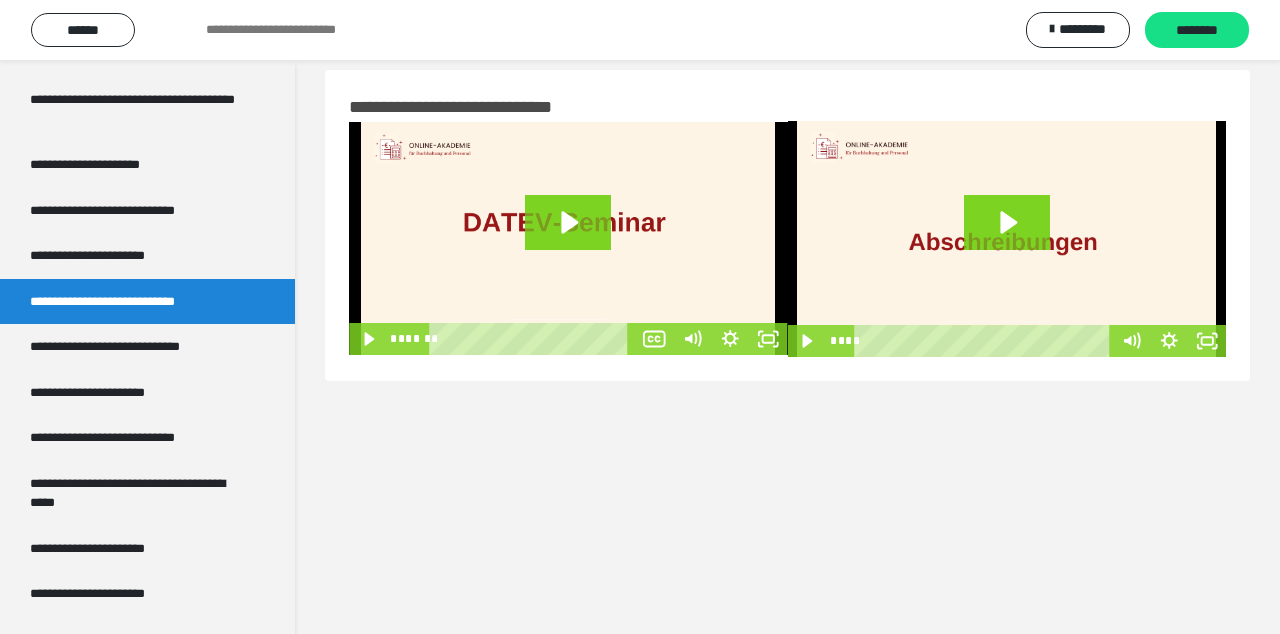 scroll, scrollTop: 0, scrollLeft: 0, axis: both 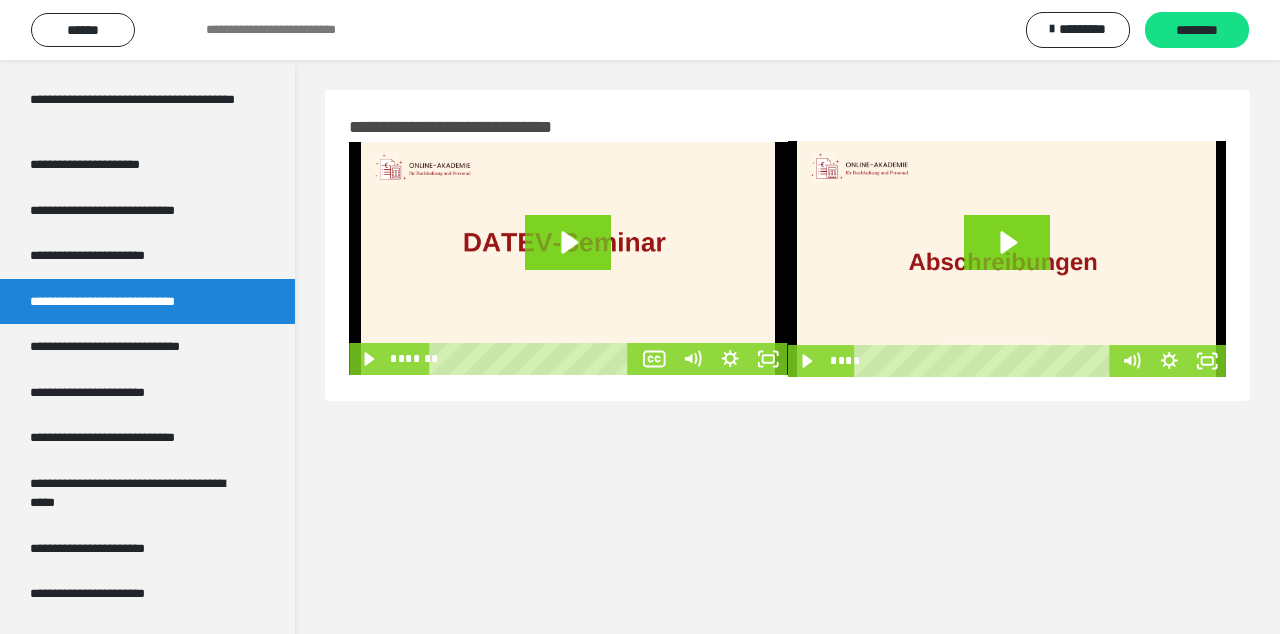 click 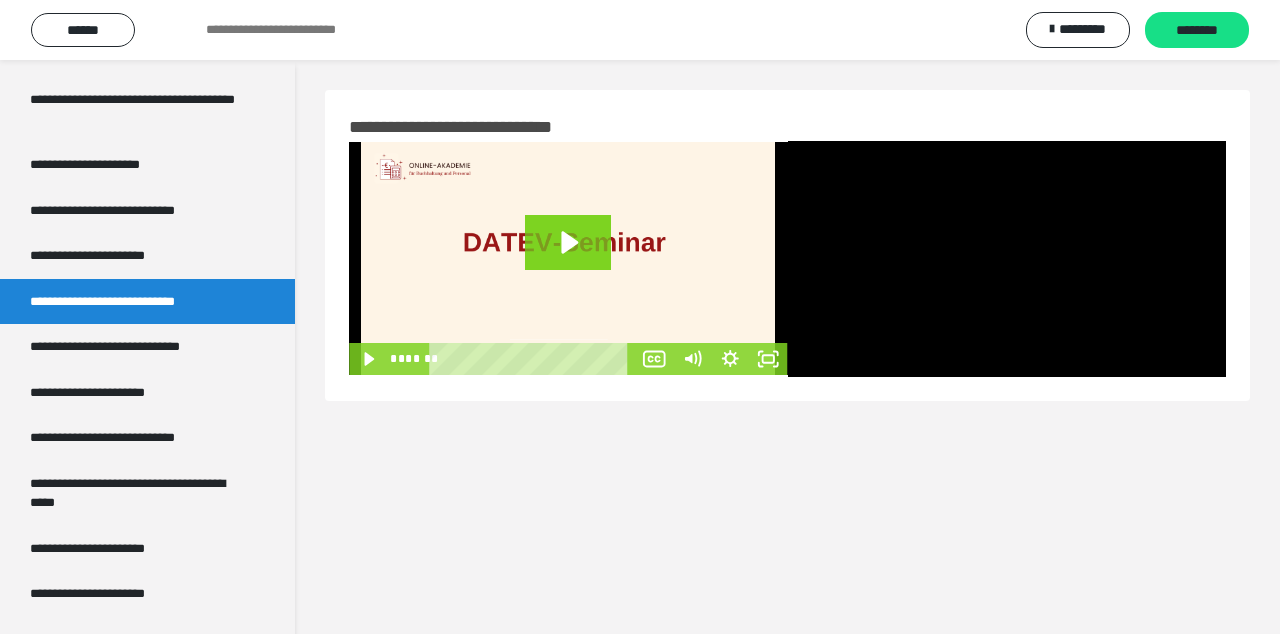 scroll, scrollTop: 7, scrollLeft: 0, axis: vertical 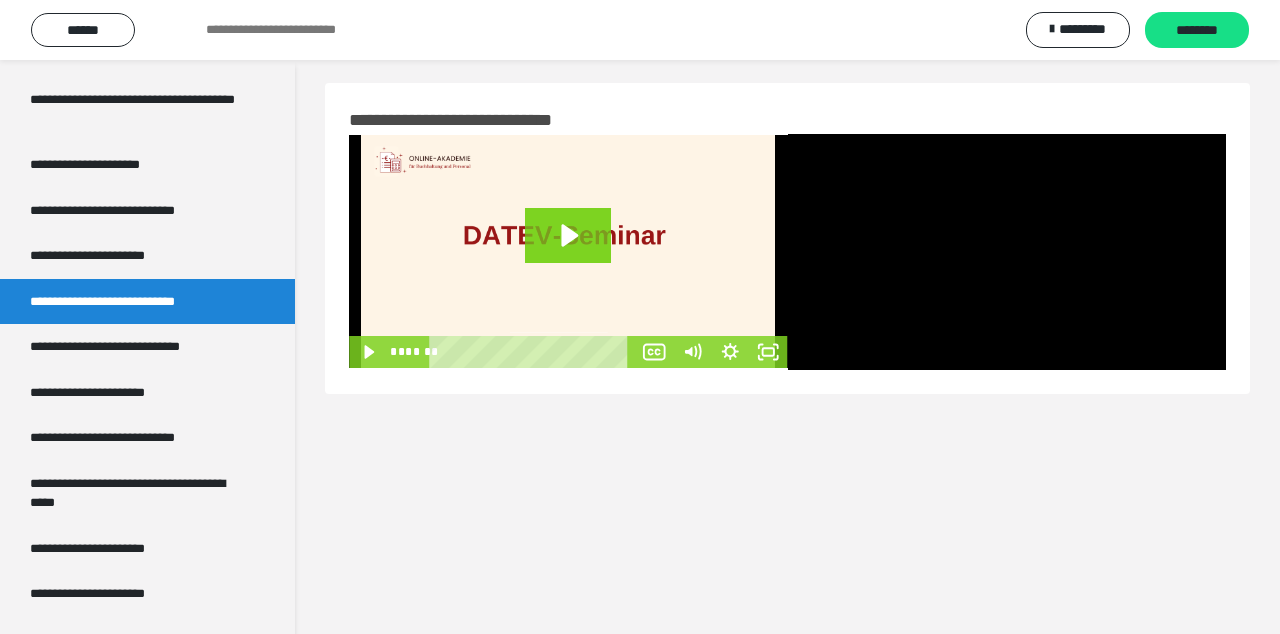 click on "**********" at bounding box center [787, 370] 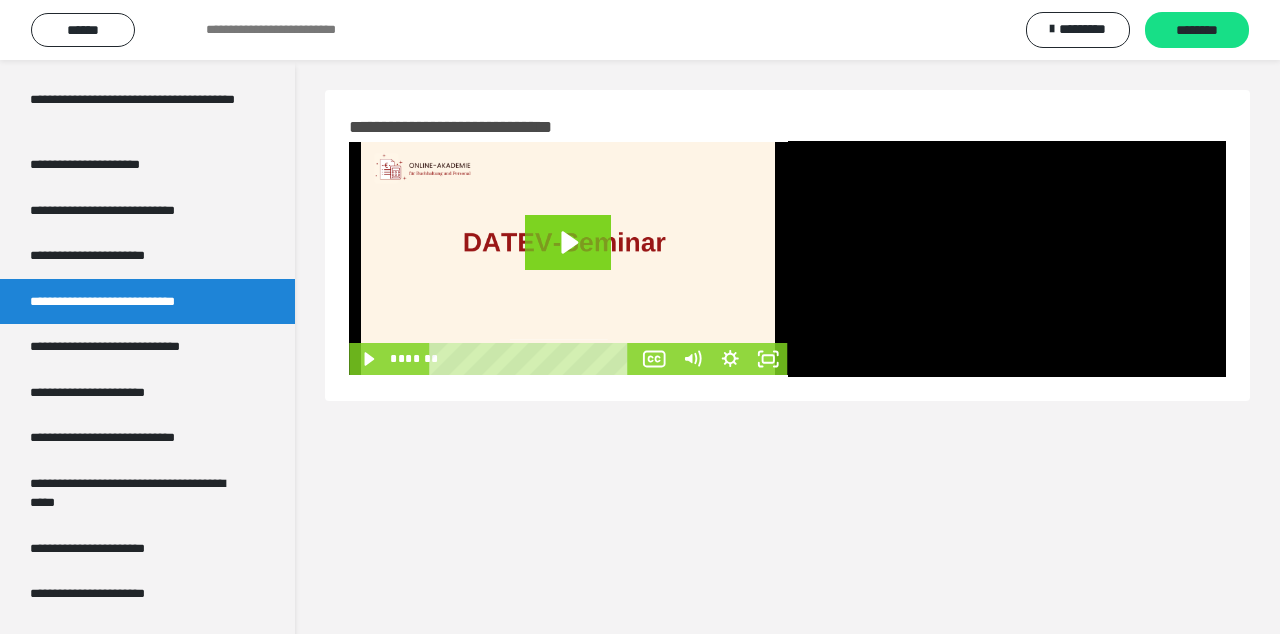 click on "**********" at bounding box center [137, 347] 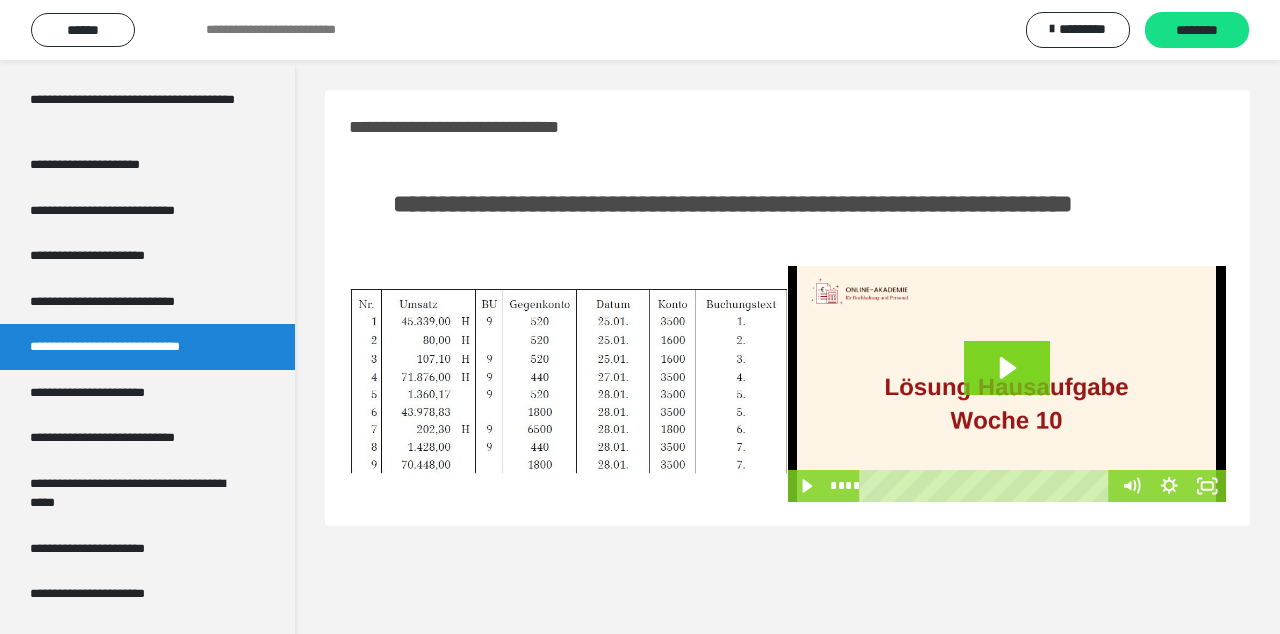 click on "**********" at bounding box center (109, 393) 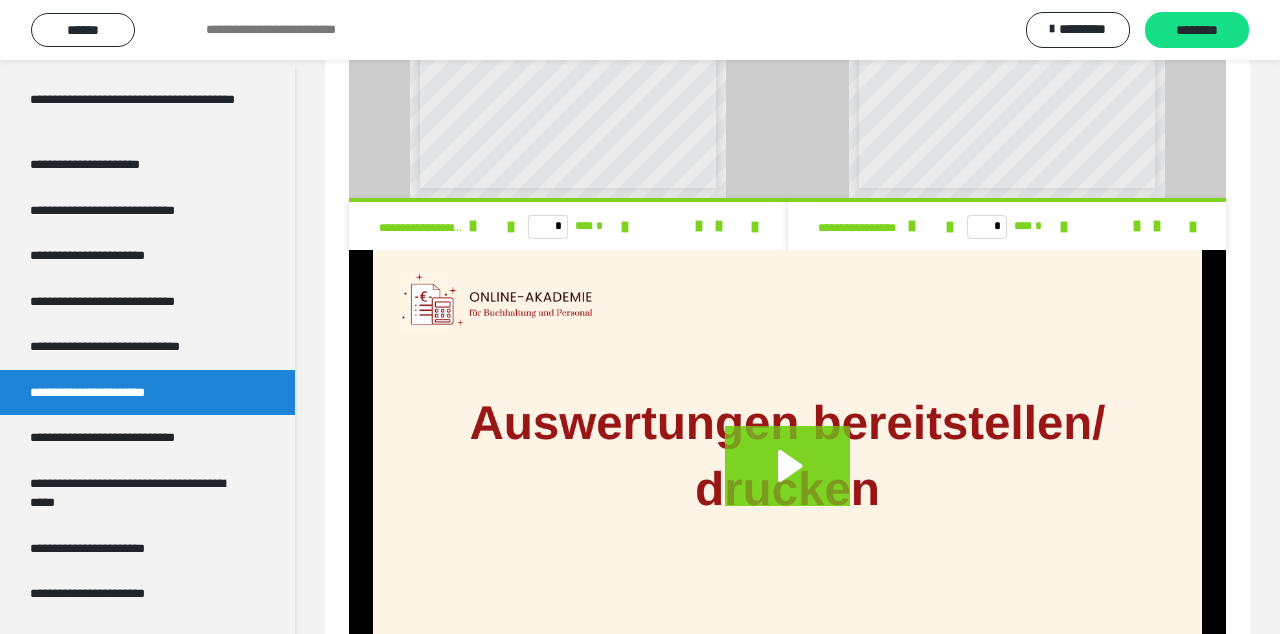 scroll, scrollTop: 1348, scrollLeft: 0, axis: vertical 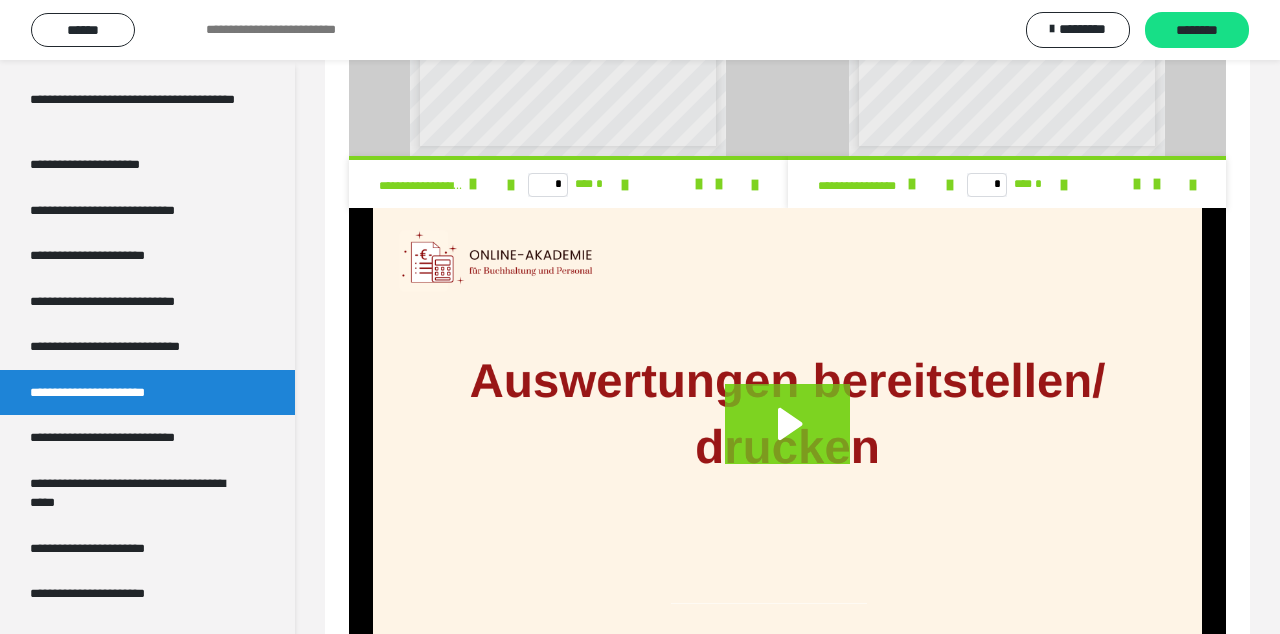 click on "**********" at bounding box center (129, 438) 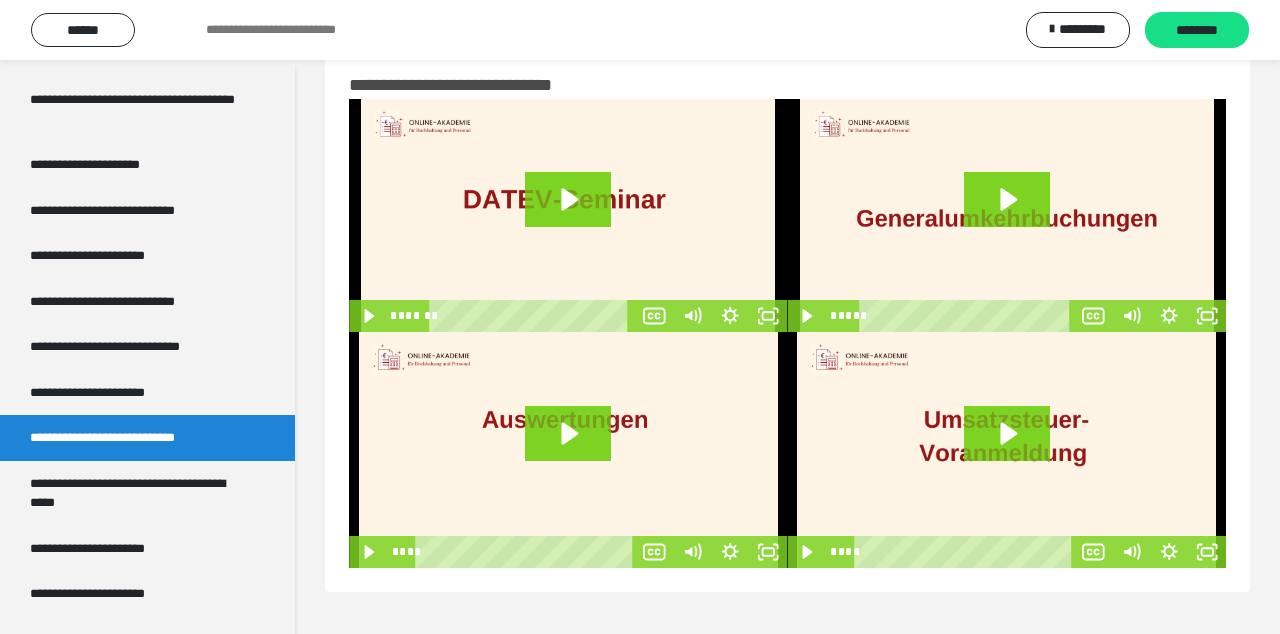 scroll, scrollTop: 60, scrollLeft: 0, axis: vertical 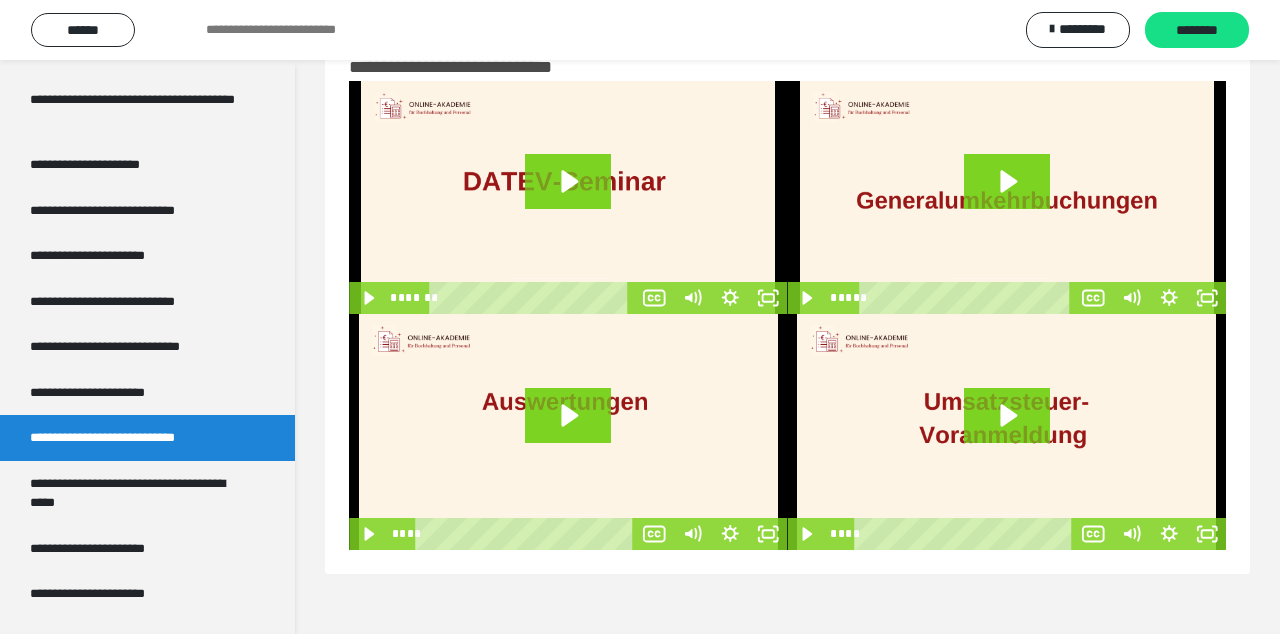 click on "**********" at bounding box center [139, 493] 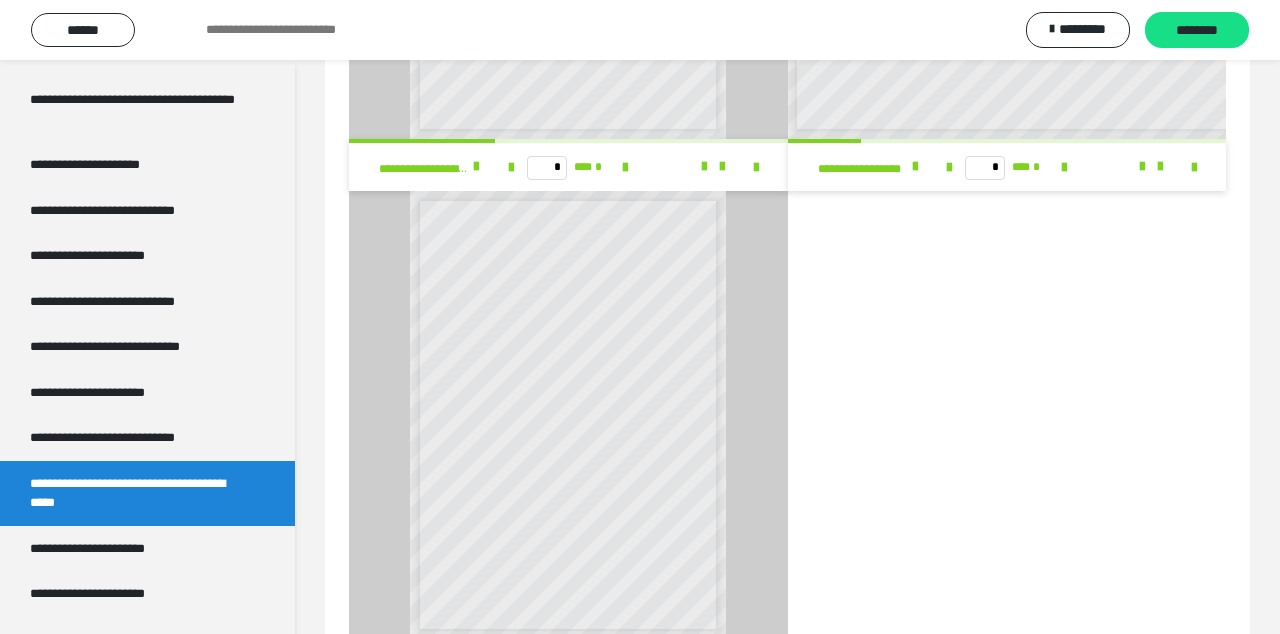 scroll, scrollTop: 467, scrollLeft: 0, axis: vertical 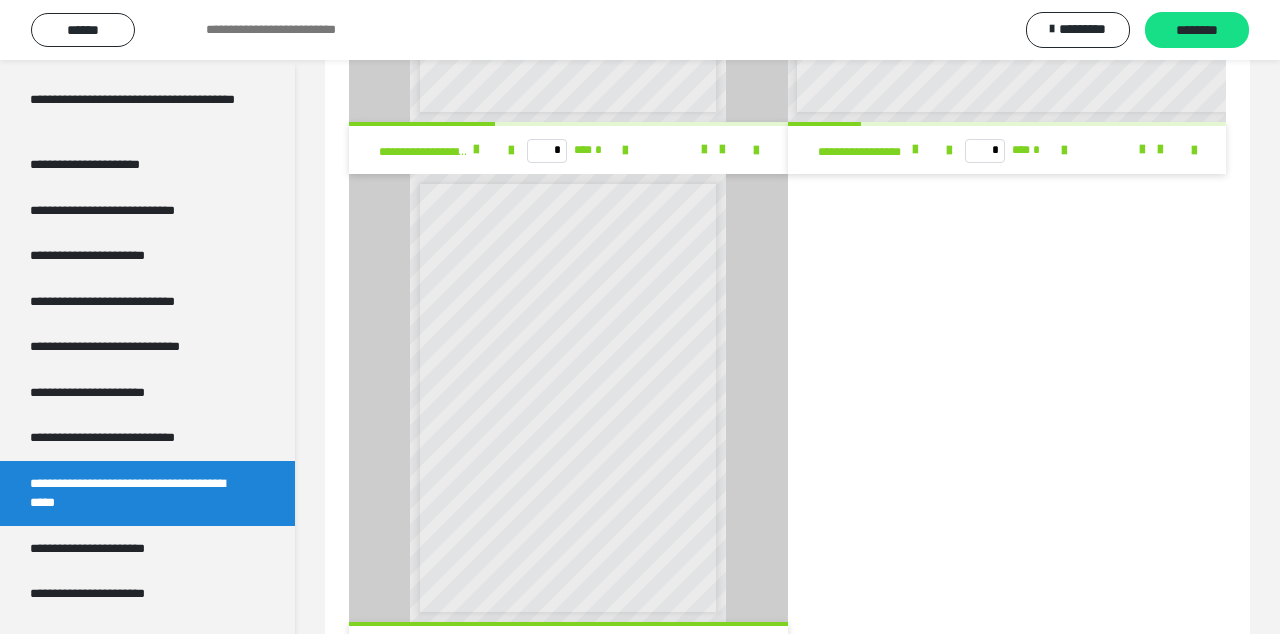 click on "**********" at bounding box center (110, 549) 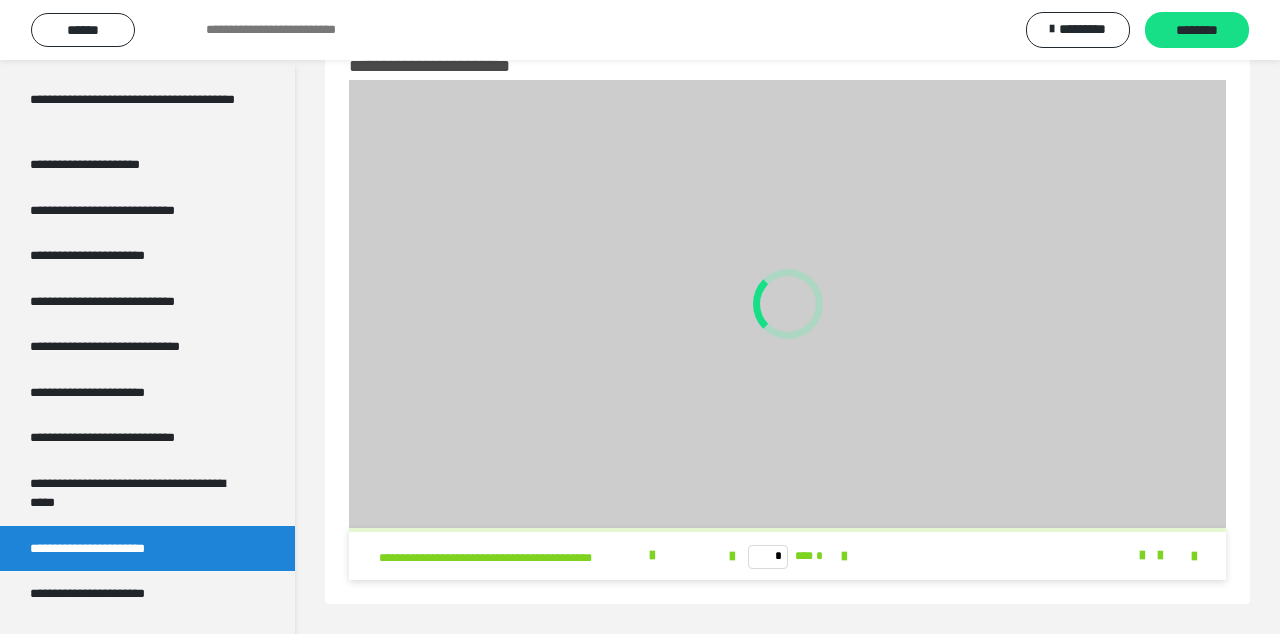 scroll, scrollTop: 60, scrollLeft: 0, axis: vertical 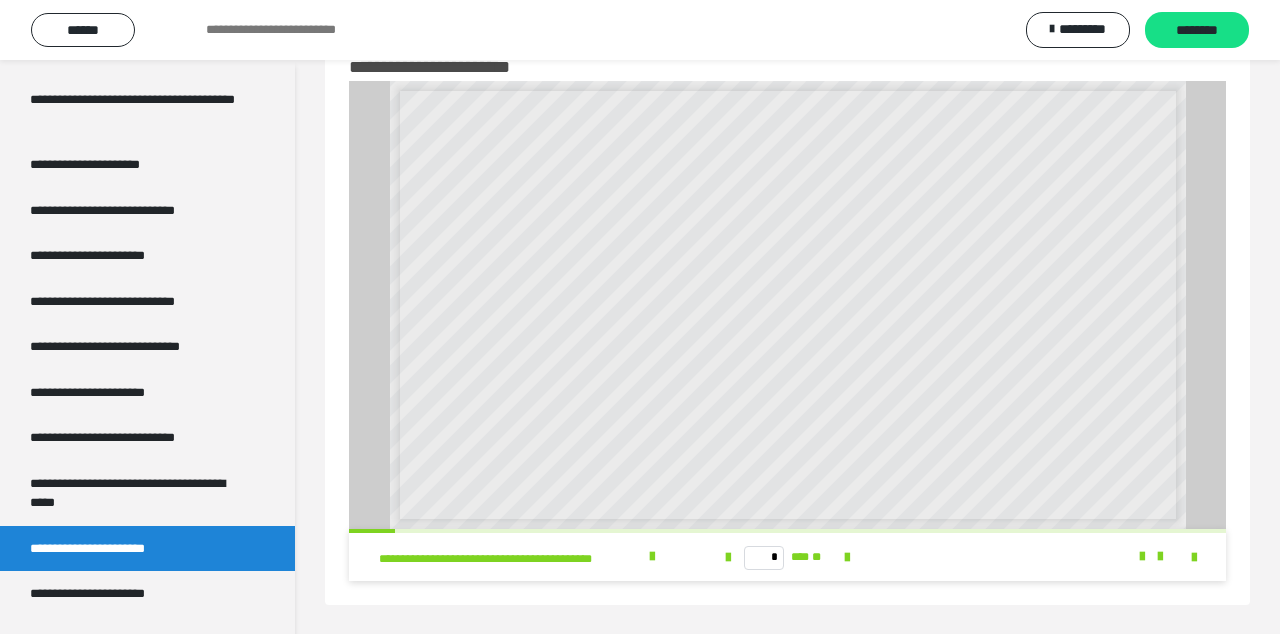 click at bounding box center (847, 558) 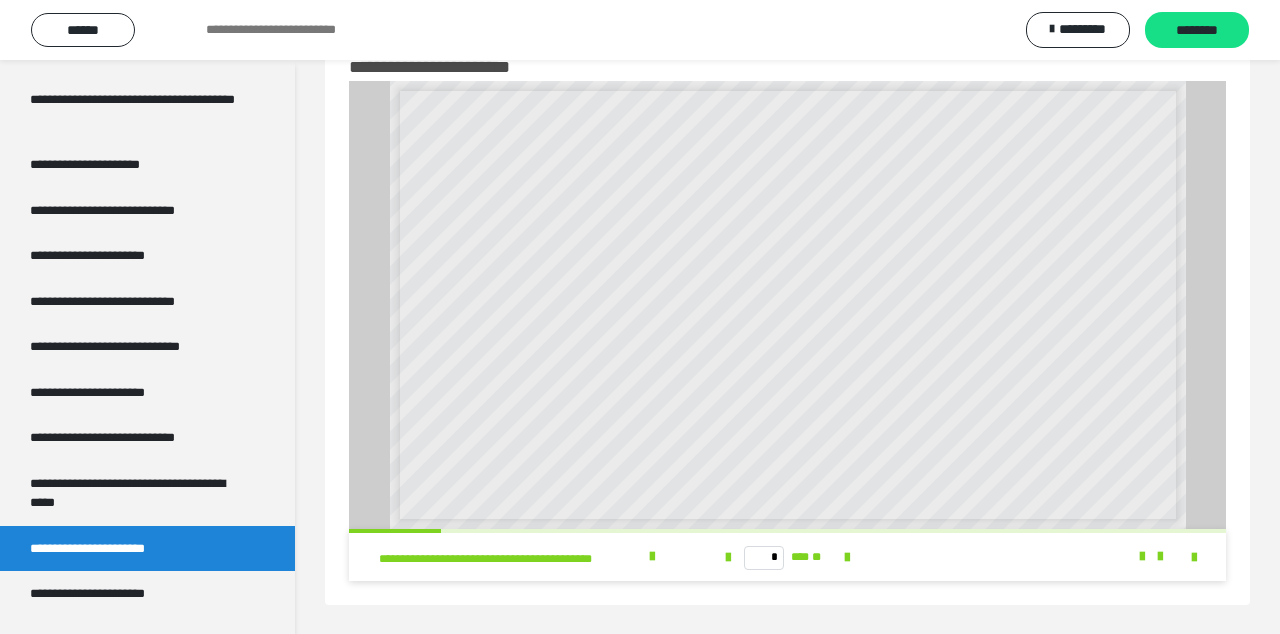 click at bounding box center (847, 557) 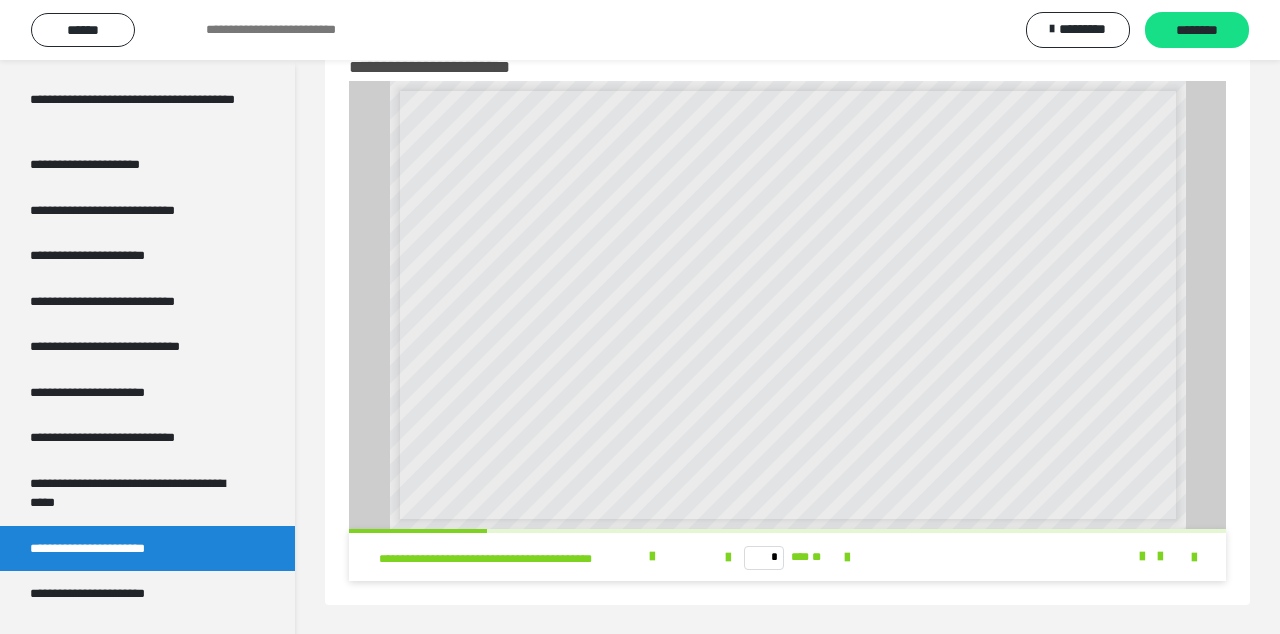 click at bounding box center [847, 558] 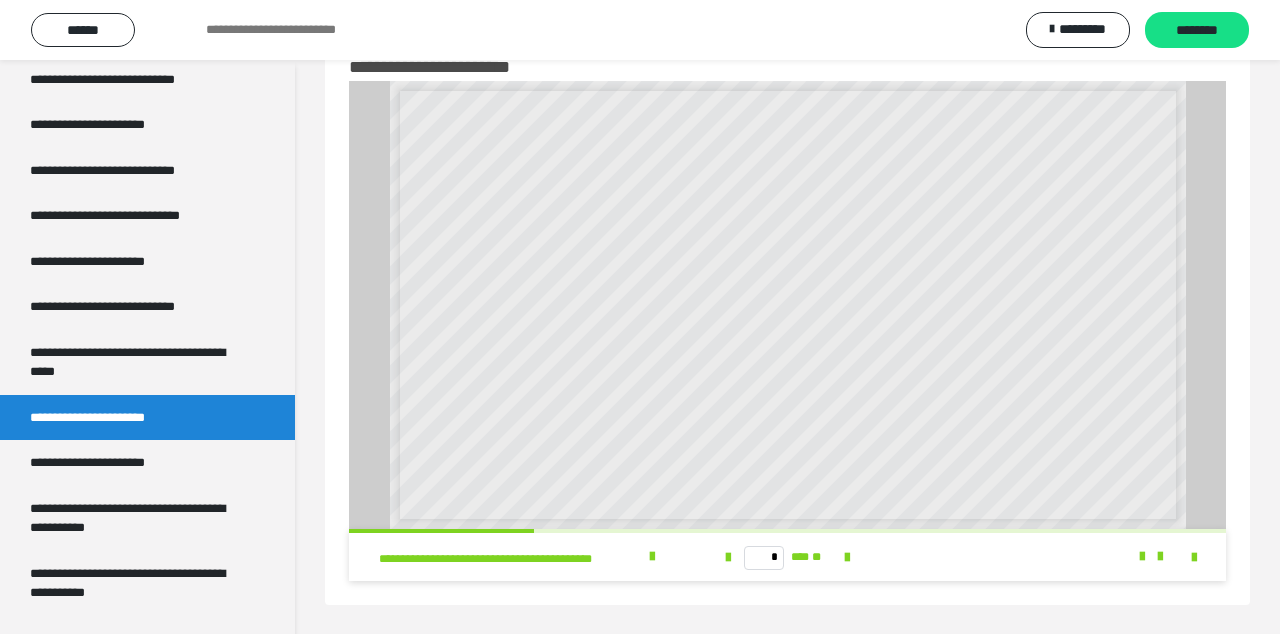 scroll, scrollTop: 3705, scrollLeft: 0, axis: vertical 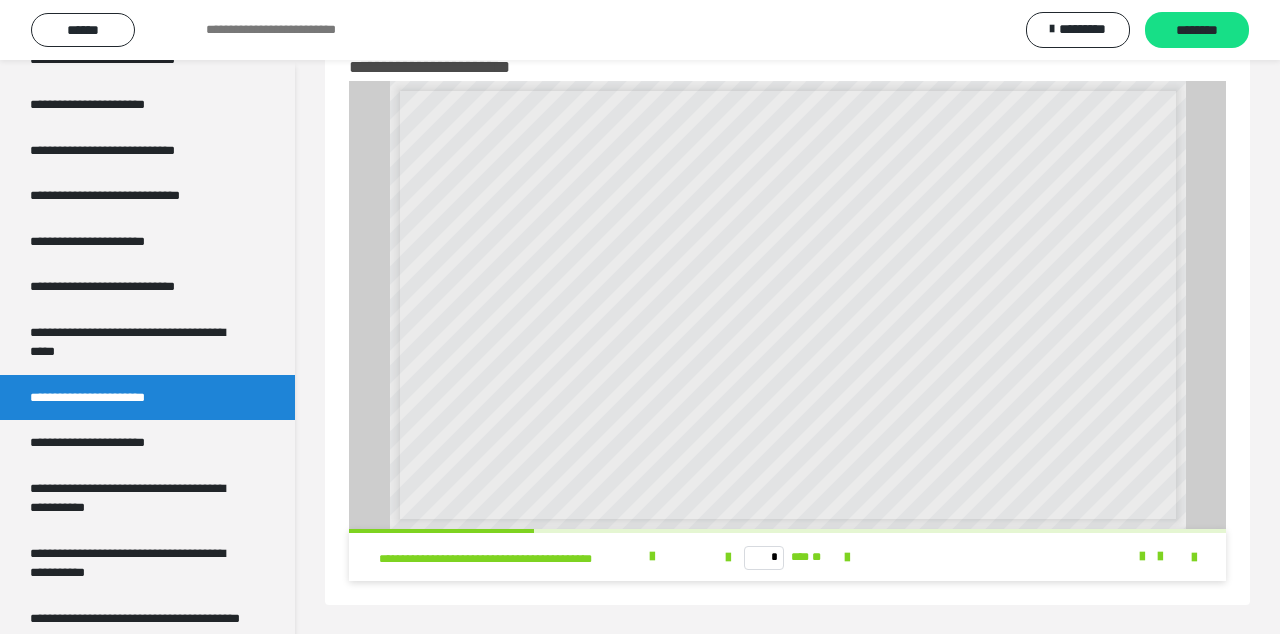 click on "**********" at bounding box center (111, 443) 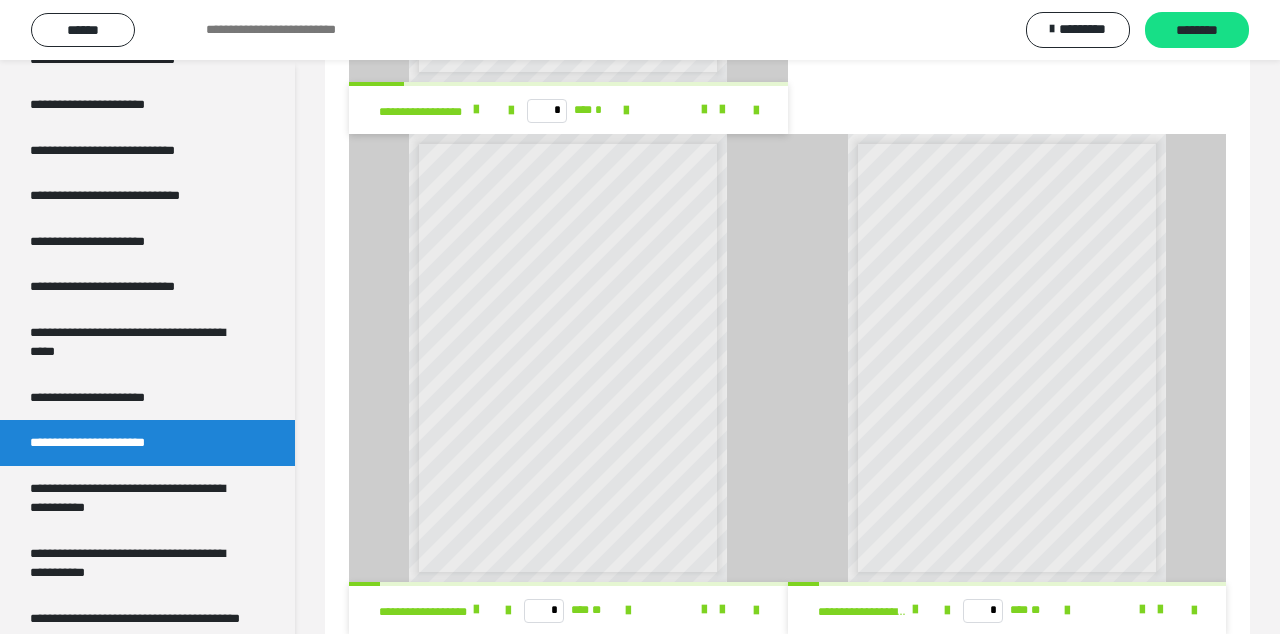scroll, scrollTop: 2152, scrollLeft: 0, axis: vertical 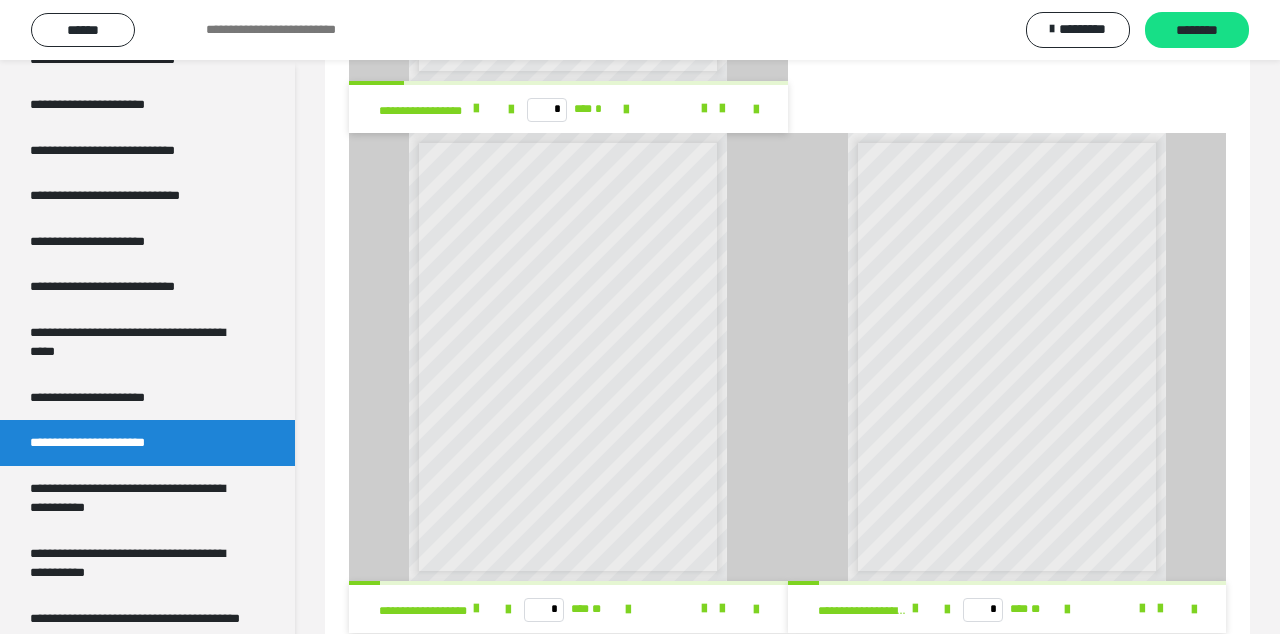 click on "**********" at bounding box center (139, 498) 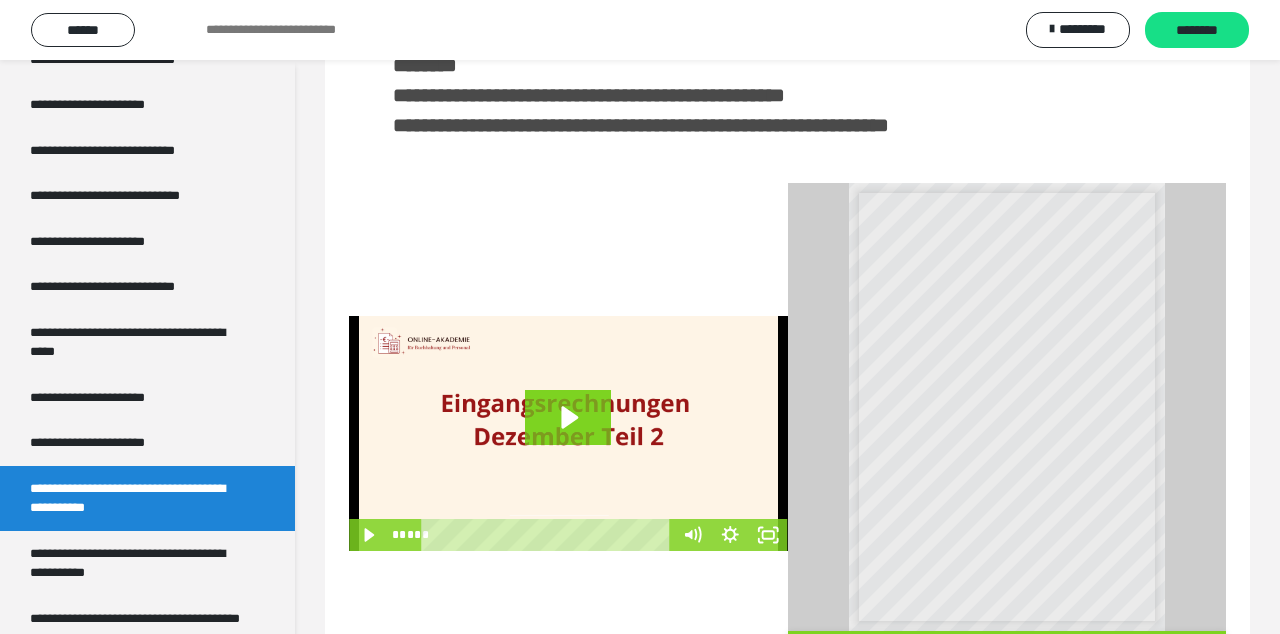 scroll, scrollTop: 391, scrollLeft: 0, axis: vertical 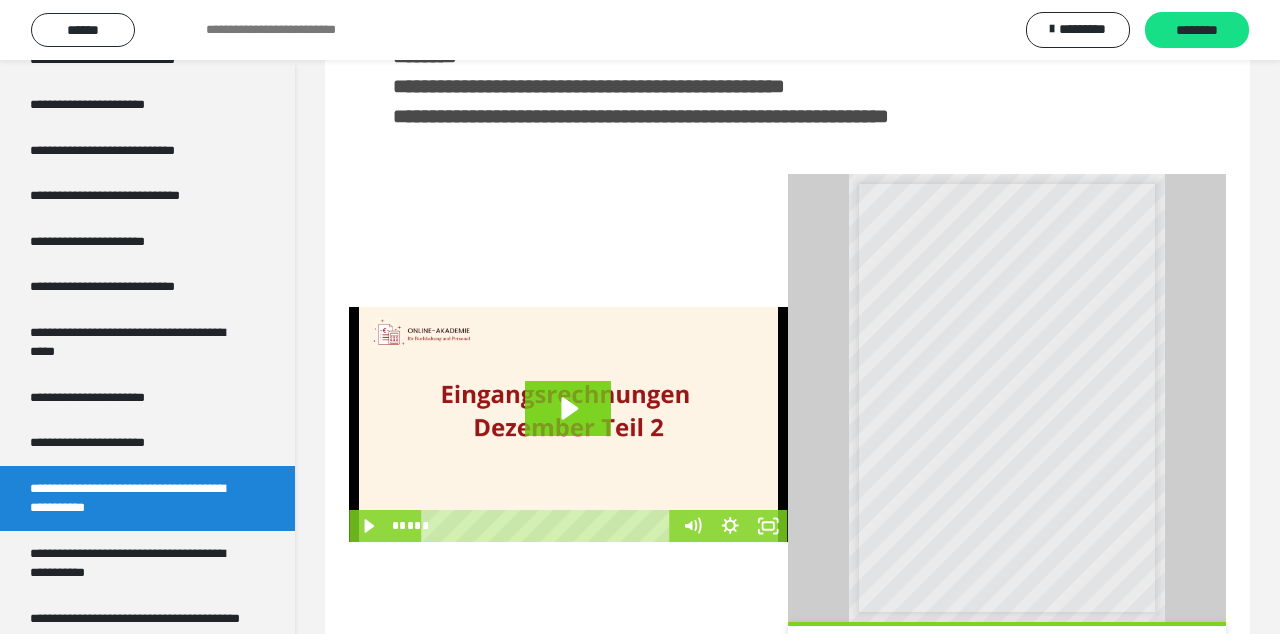 click on "**********" at bounding box center (139, 563) 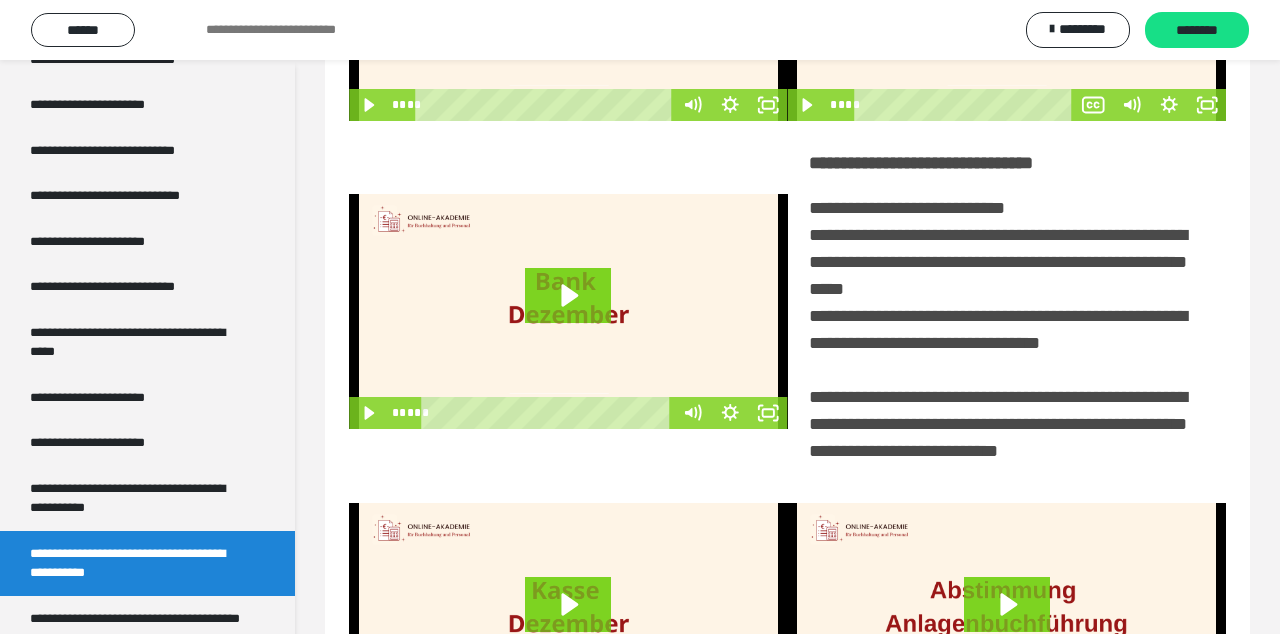 scroll, scrollTop: 255, scrollLeft: 0, axis: vertical 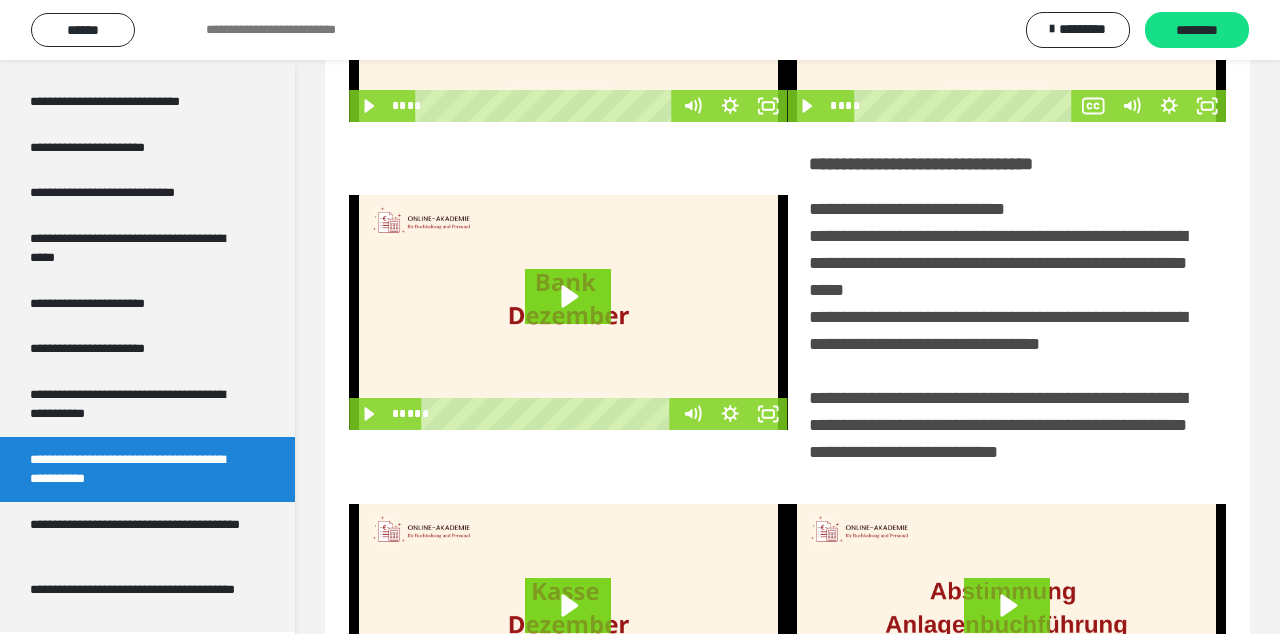 click on "**********" at bounding box center [139, 534] 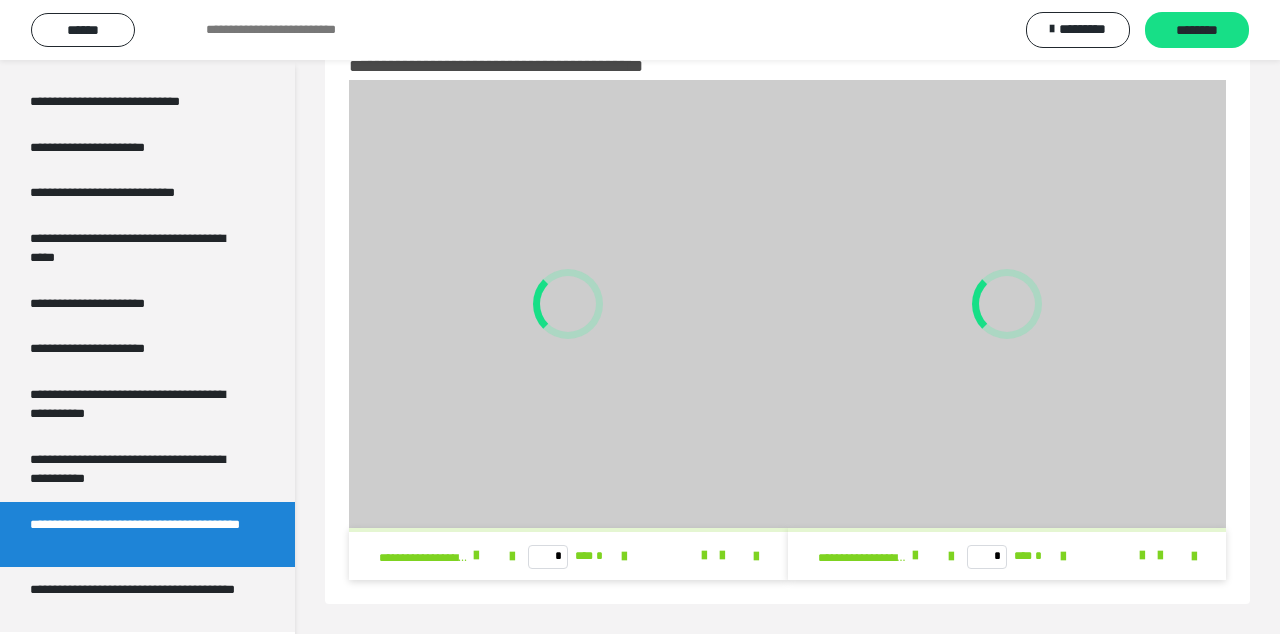 scroll, scrollTop: 154, scrollLeft: 0, axis: vertical 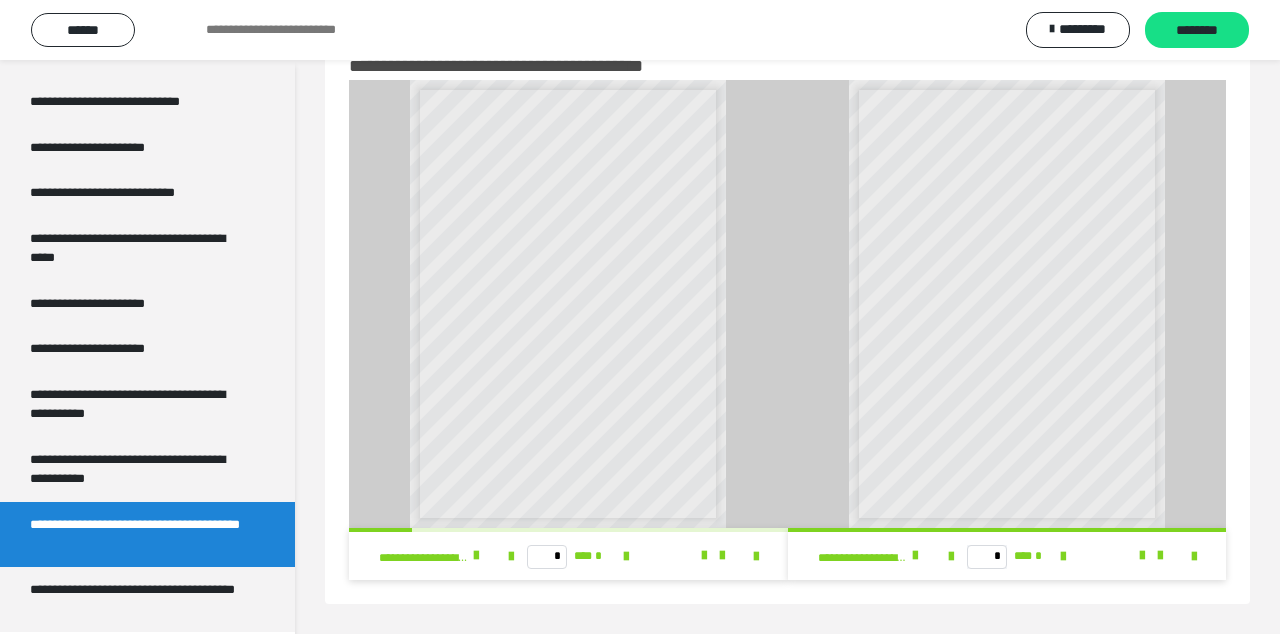 click on "**********" at bounding box center (139, 599) 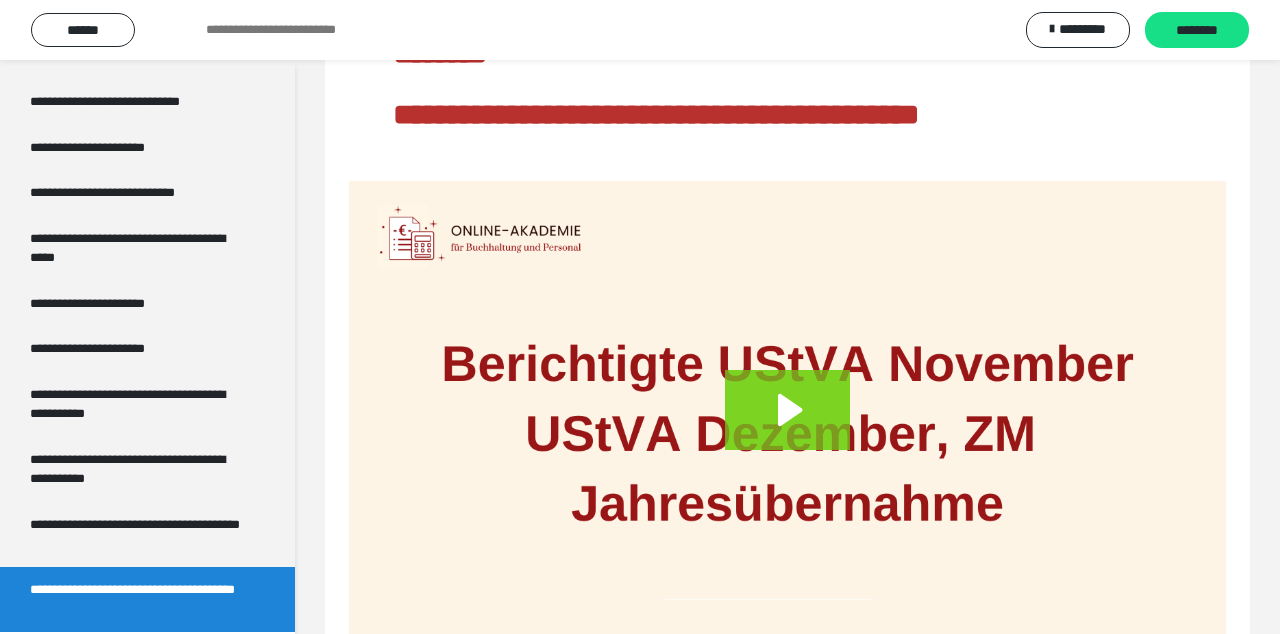 scroll, scrollTop: 3705, scrollLeft: 0, axis: vertical 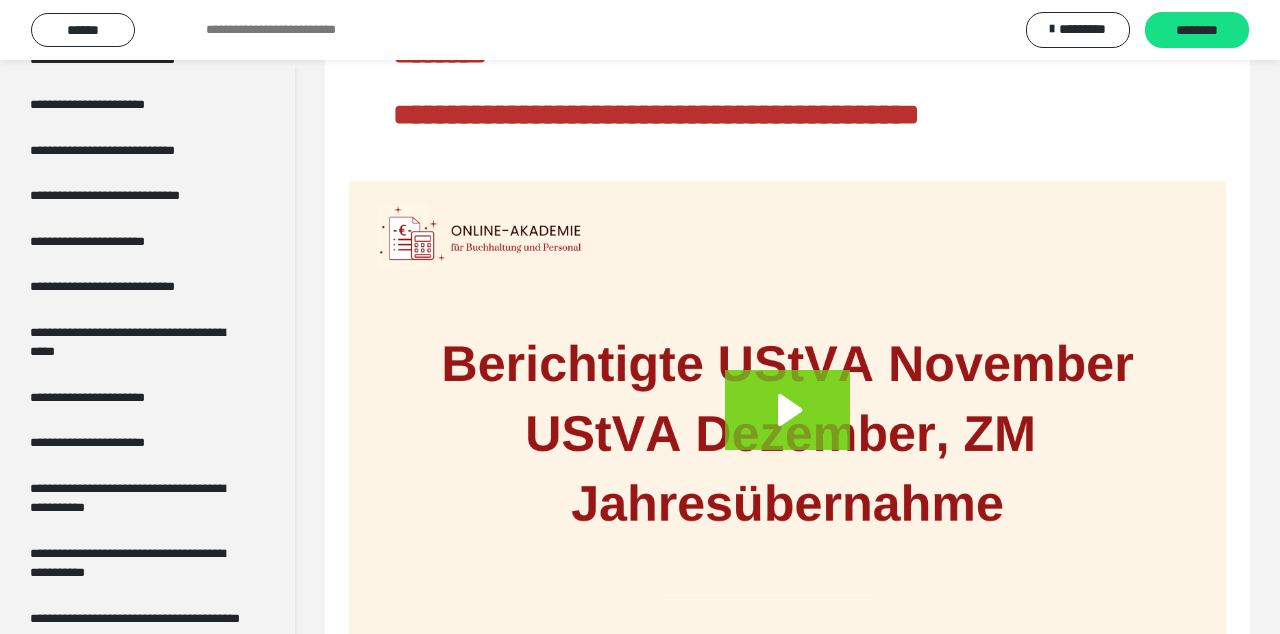 click on "**********" at bounding box center (139, 628) 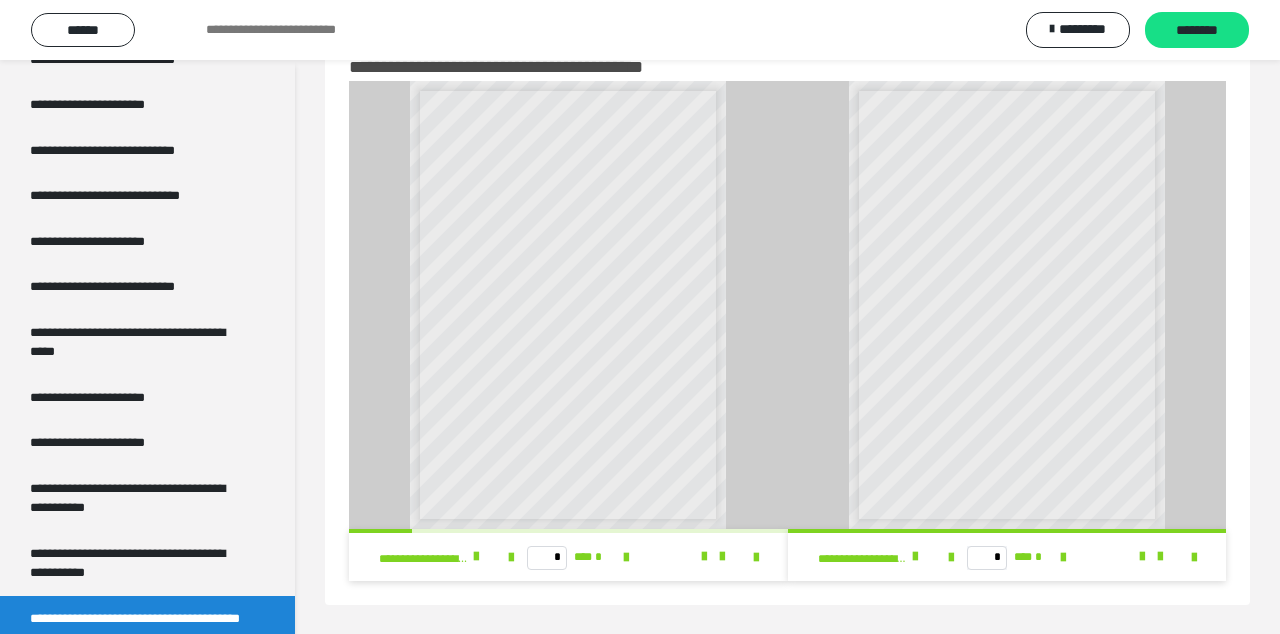 scroll, scrollTop: 0, scrollLeft: 0, axis: both 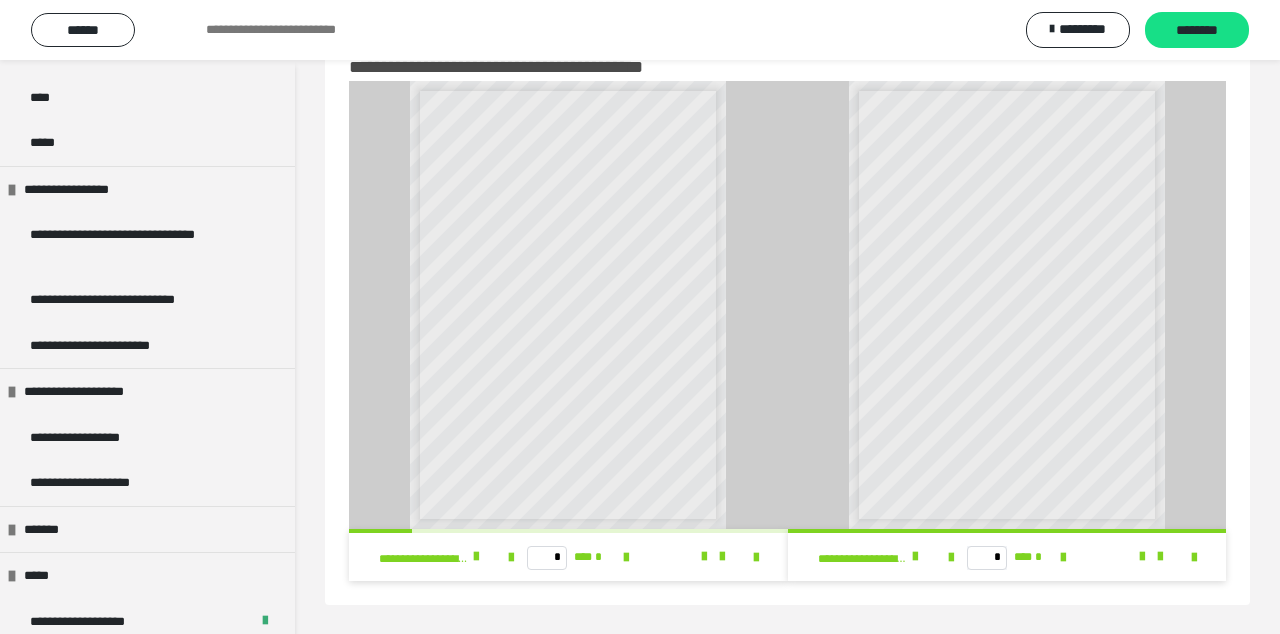 click on "**********" at bounding box center [102, 483] 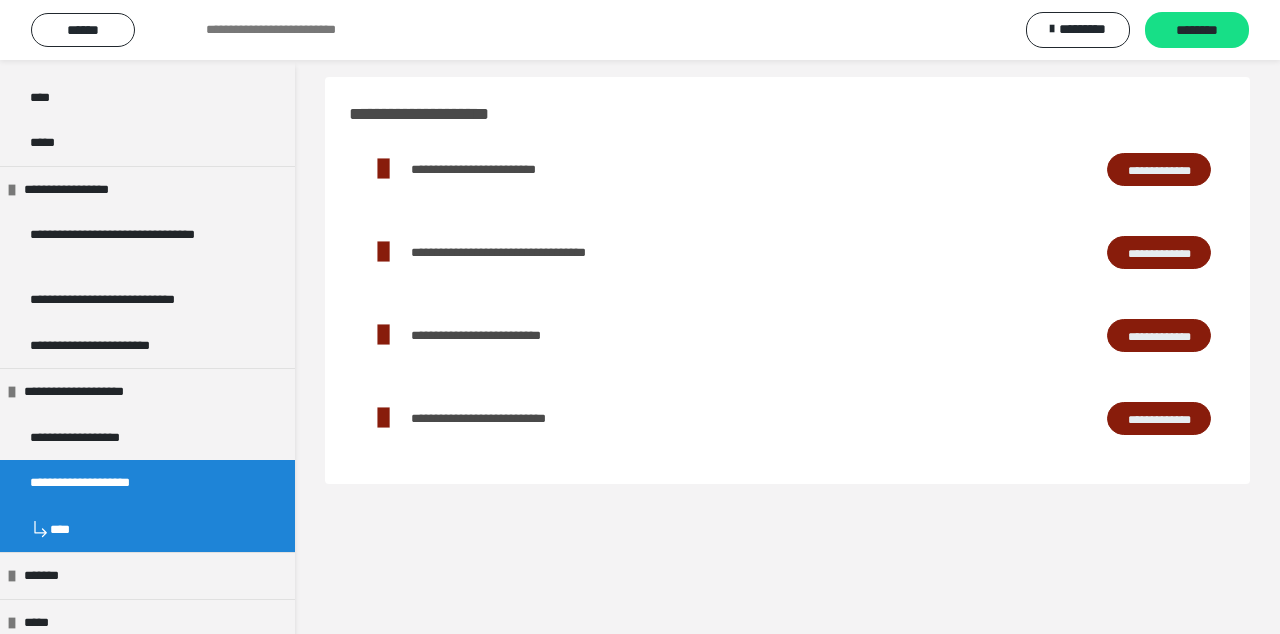 scroll, scrollTop: 0, scrollLeft: 0, axis: both 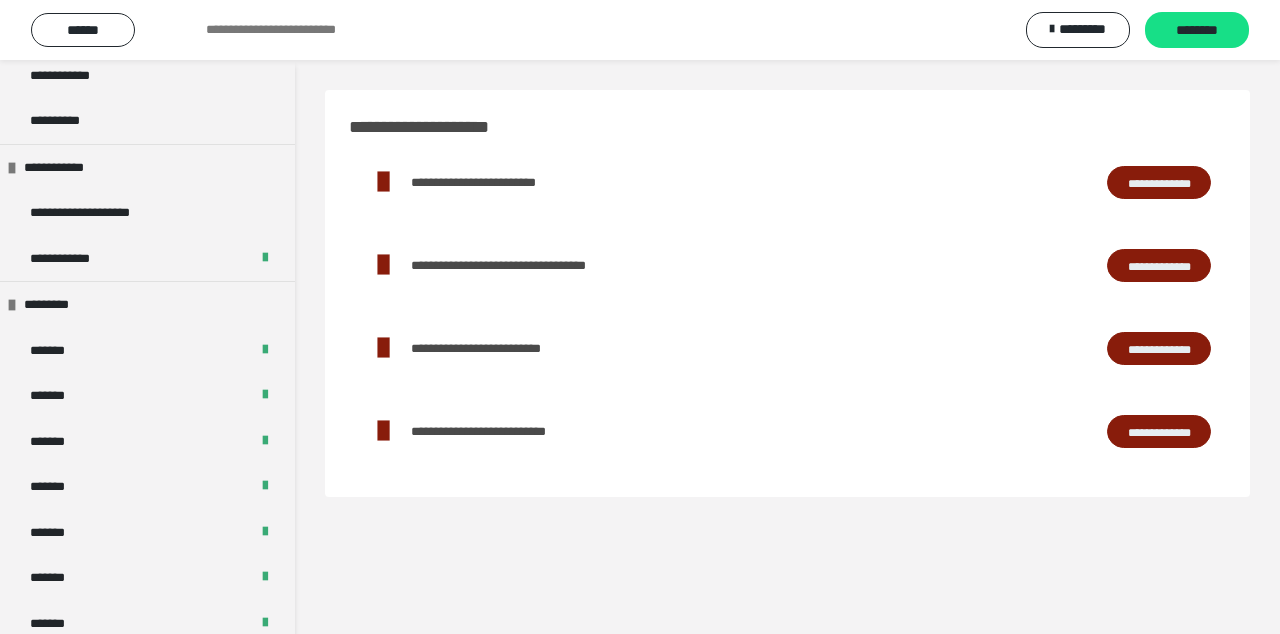 click on "*******" at bounding box center [58, 396] 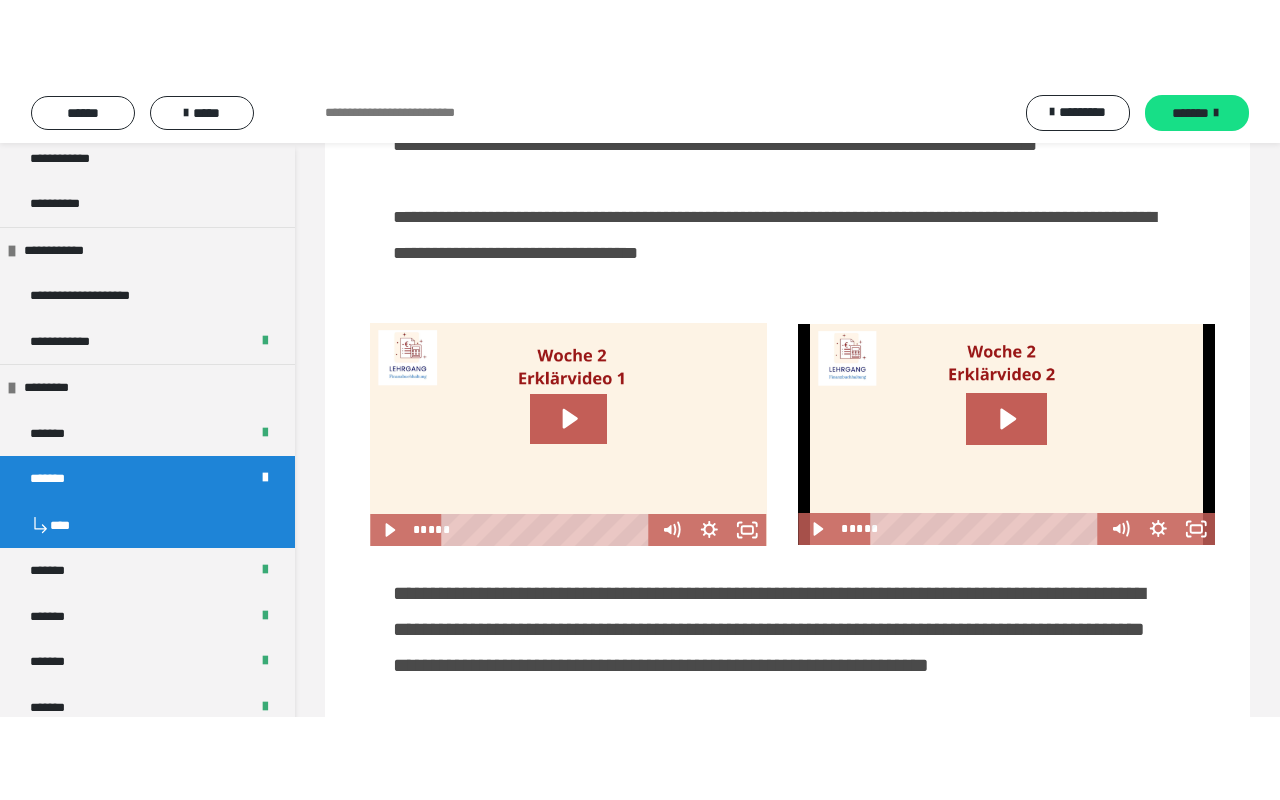 scroll, scrollTop: 1640, scrollLeft: 0, axis: vertical 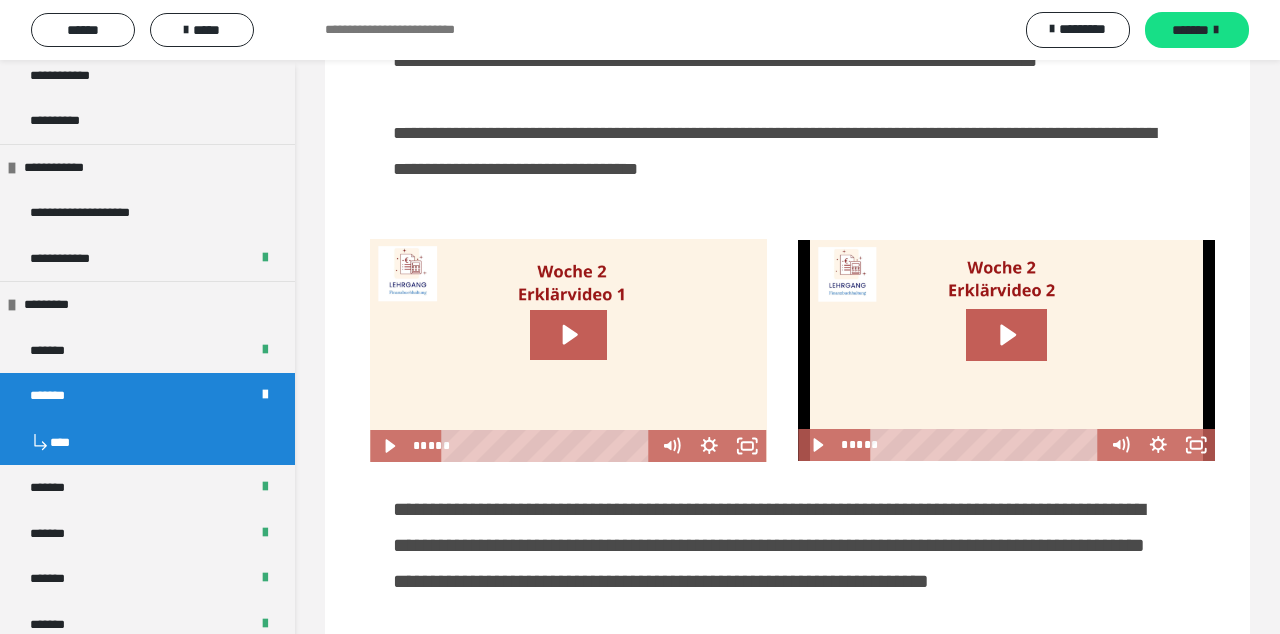 click 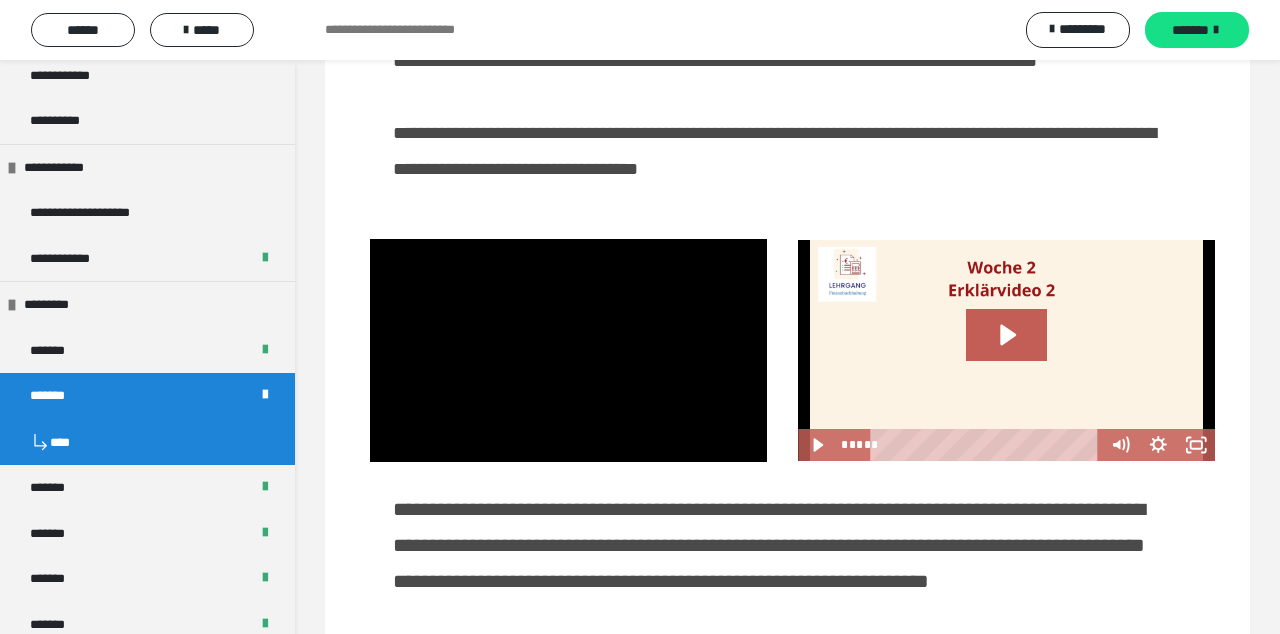 click at bounding box center (568, 350) 